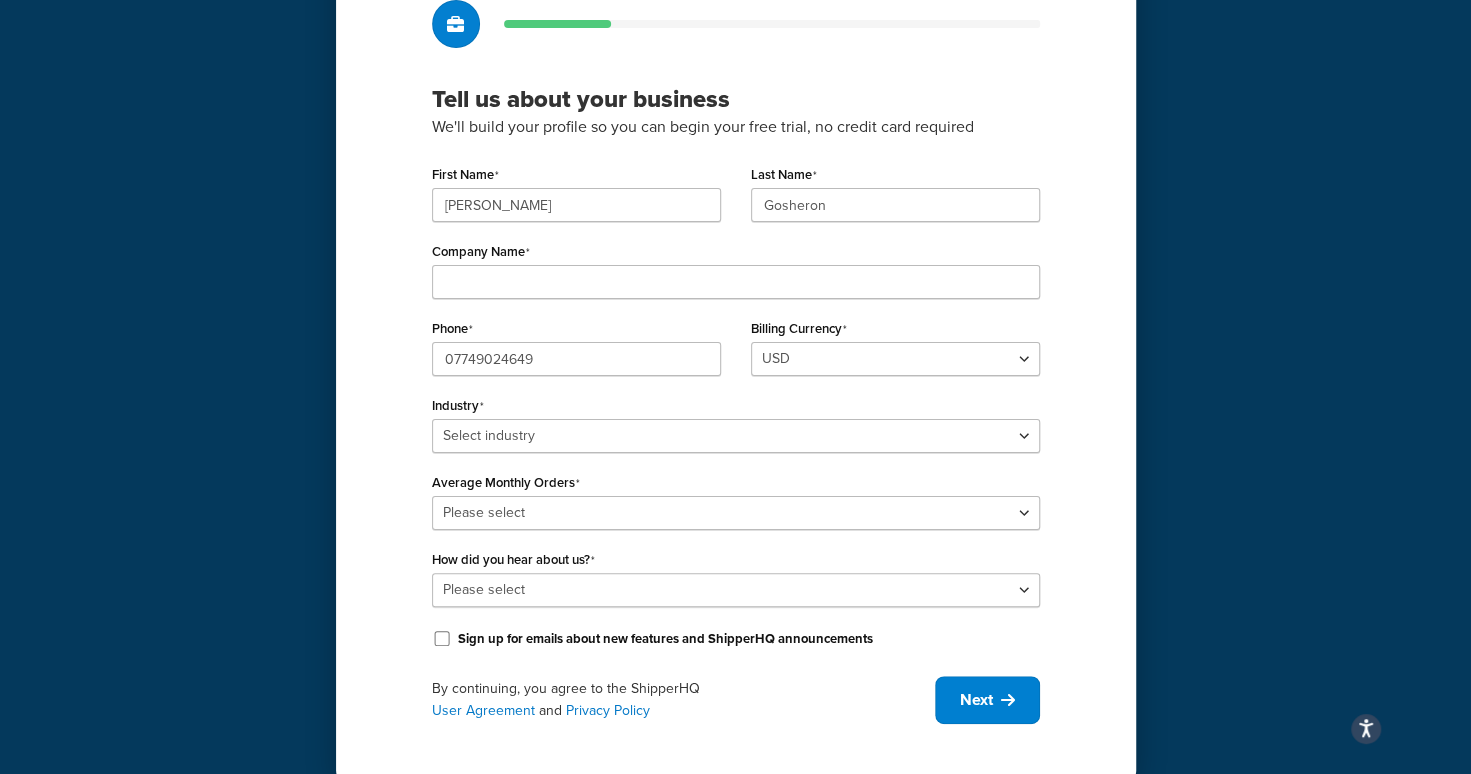 scroll, scrollTop: 172, scrollLeft: 0, axis: vertical 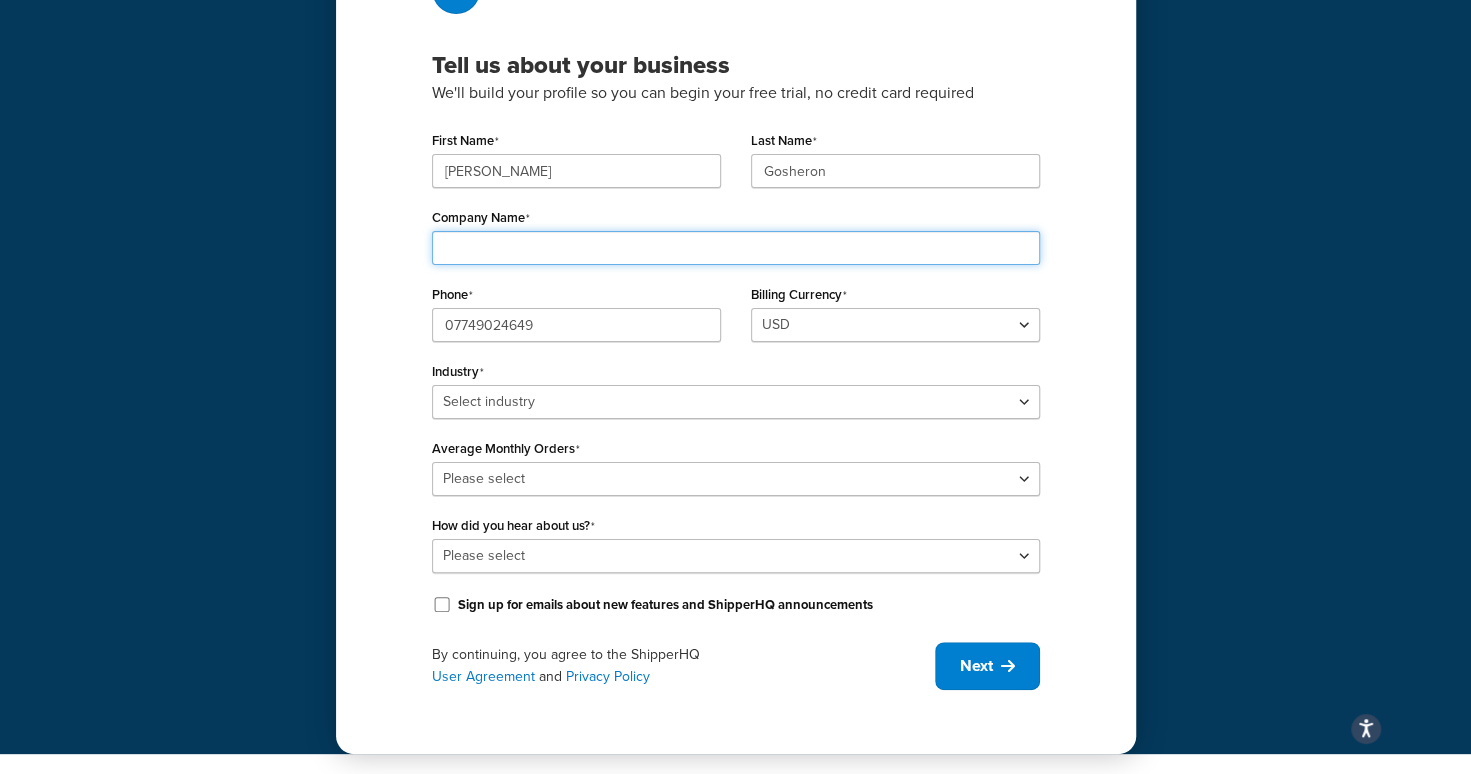 click on "Company Name" at bounding box center (736, 248) 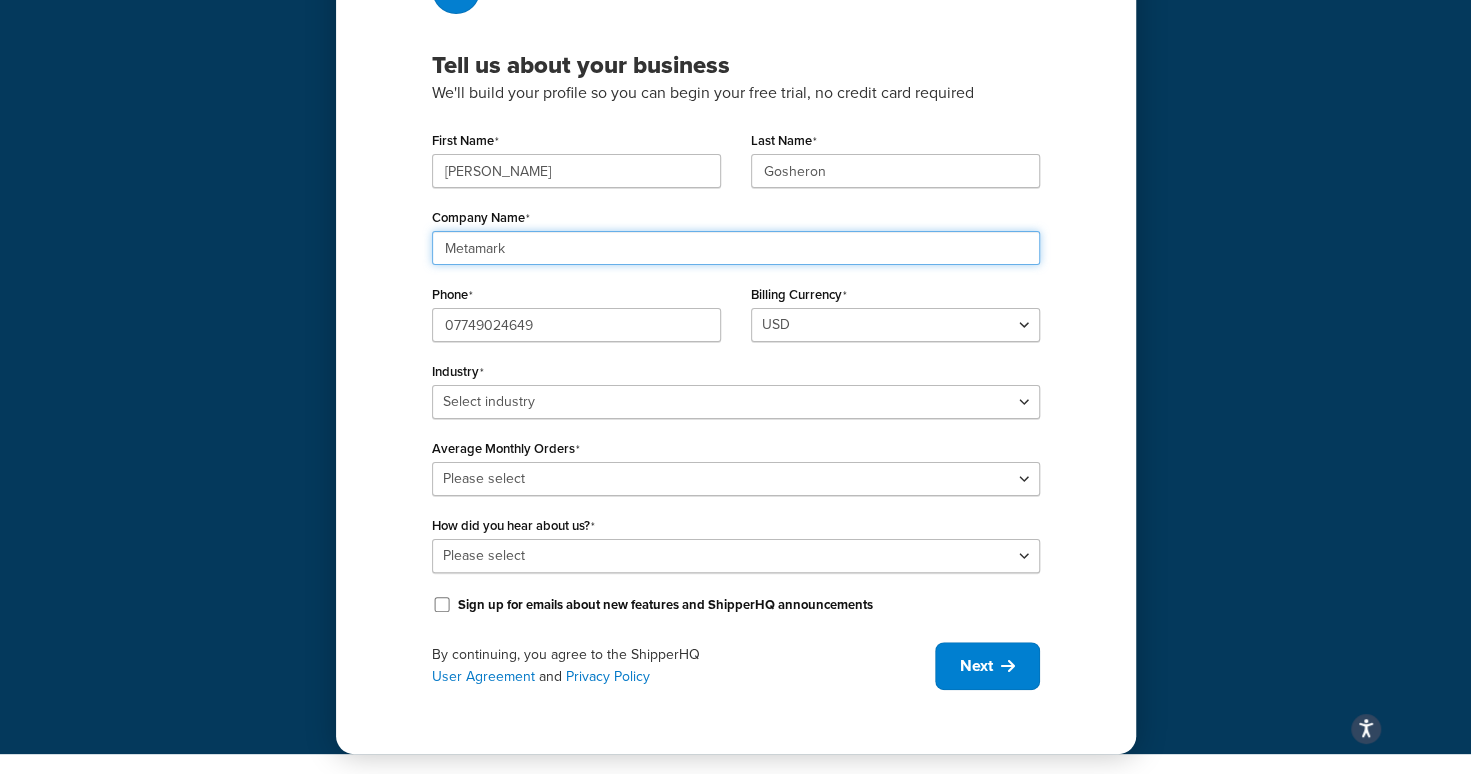 type on "Metamark" 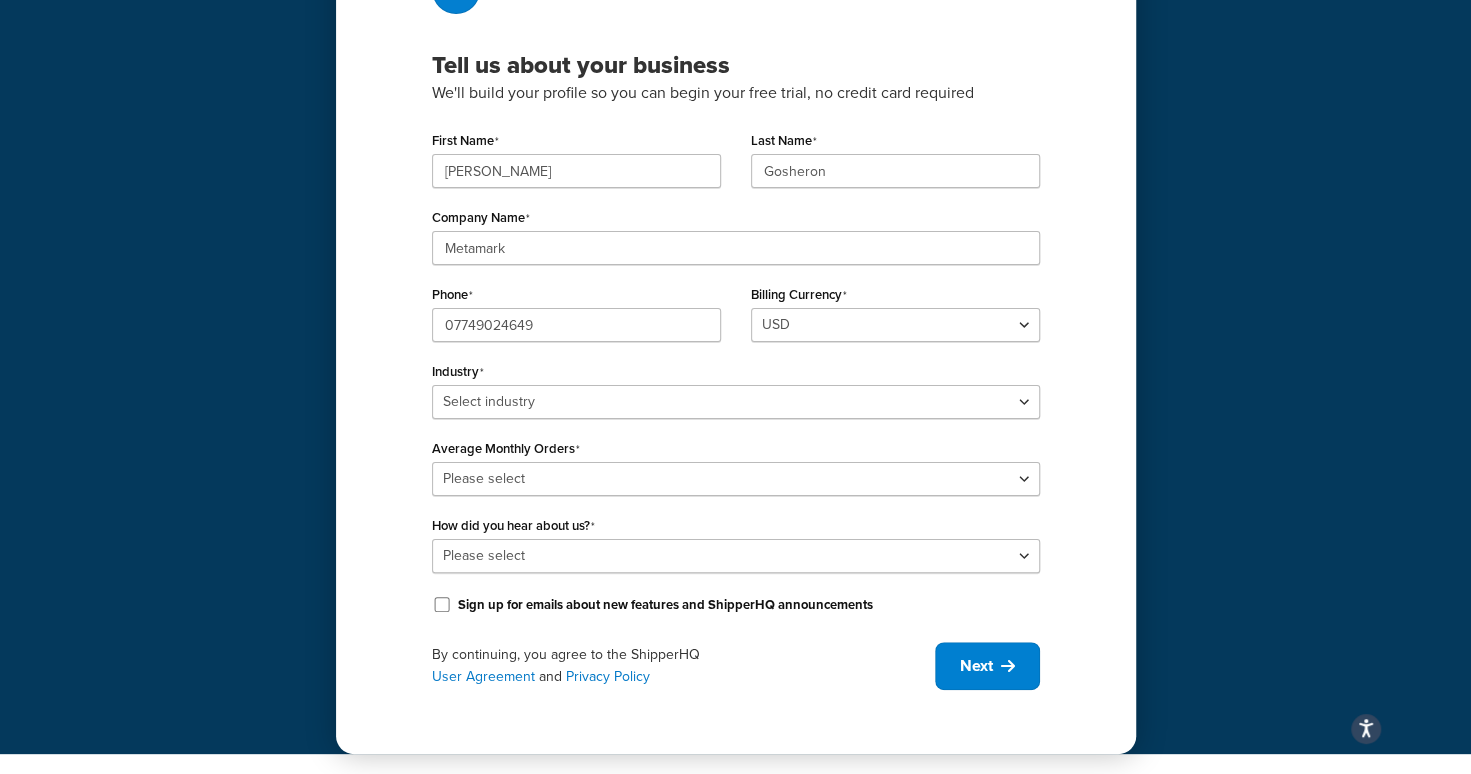 click on "Tell us about your business We'll build your profile so you can begin your free trial, no credit card required First Name   [PERSON_NAME] Last Name   [PERSON_NAME] Company Name   Metamark Phone   07749024649 Billing Currency   USD  Industry   Select industry  Automotive  Adult  Agriculture  Alcohol, Tobacco & CBD  Arts & Crafts  Baby  Books, Music & Entertainment  Business Equipment & Supplies  Chemical & Hazardous Materials  Computer & Electronics  Construction  Displays & Staging  Education  Fashion & Beauty  Food & Nutrition  Gym & Fitness  Home & Garden  Machinery & Manufacturing  Medical & Pharmacy  Pet Supplies & Live Animals  Restaurant & Catering Equipment  Sporting Goods & Recreation  Toys, Games, Hobbies & Party  Wholesale  Other  Average Monthly Orders   Please select  0-500  501-1,000  1,001-10,000  10,001-20,000  Over 20,000  How did you hear about us?   Please select  Online Search  App Store or Marketplace Listing  Referred by Agency  Social Media  Industry Event or Meetup  Blog Post  Community Forum" at bounding box center (735, 291) 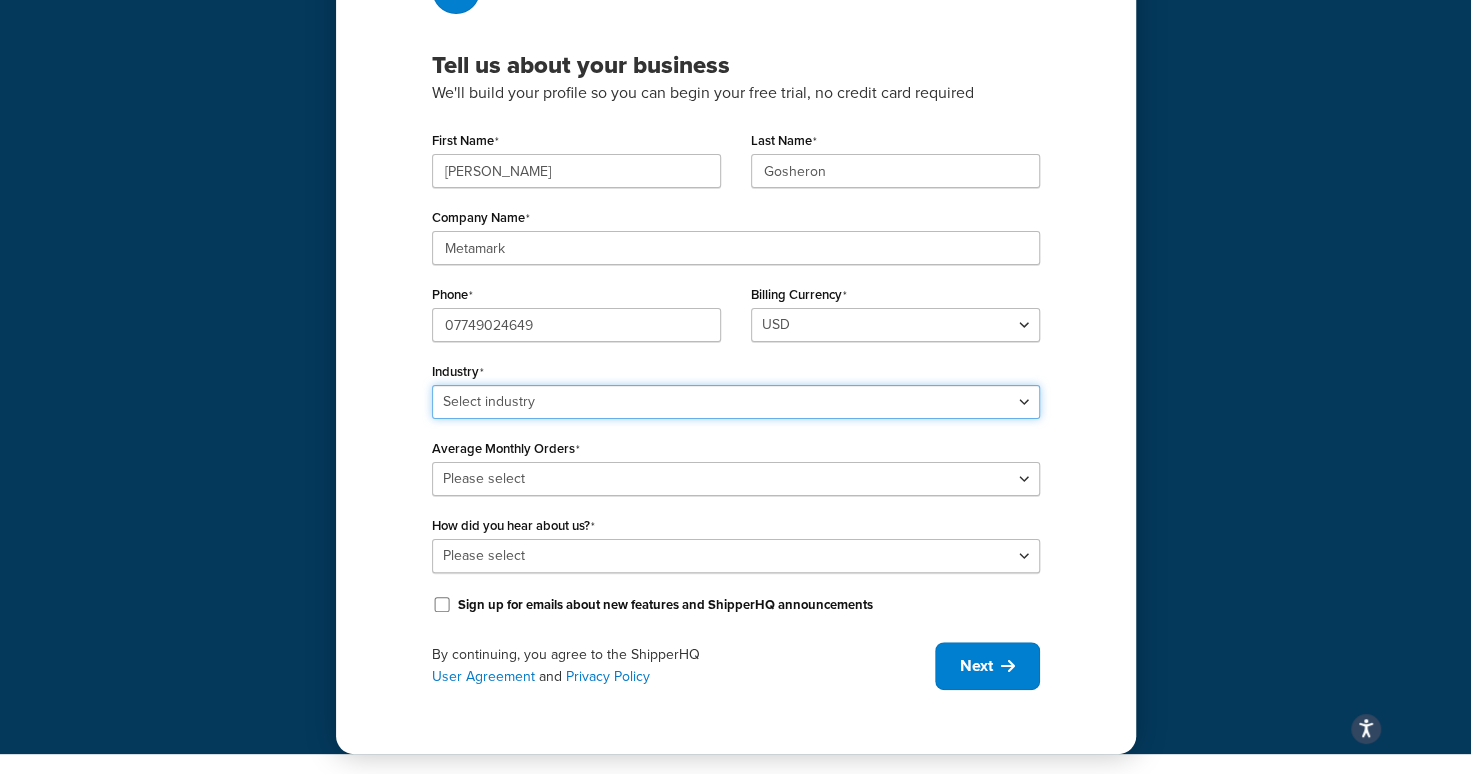 click on "Select industry  Automotive  Adult  Agriculture  Alcohol, Tobacco & CBD  Arts & Crafts  Baby  Books, Music & Entertainment  Business Equipment & Supplies  Chemical & Hazardous Materials  Computer & Electronics  Construction  Displays & Staging  Education  Fashion & Beauty  Food & Nutrition  Gym & Fitness  Home & Garden  Machinery & Manufacturing  Medical & Pharmacy  Pet Supplies & Live Animals  Restaurant & Catering Equipment  Sporting Goods & Recreation  Toys, Games, Hobbies & Party  Wholesale  Other" at bounding box center [736, 402] 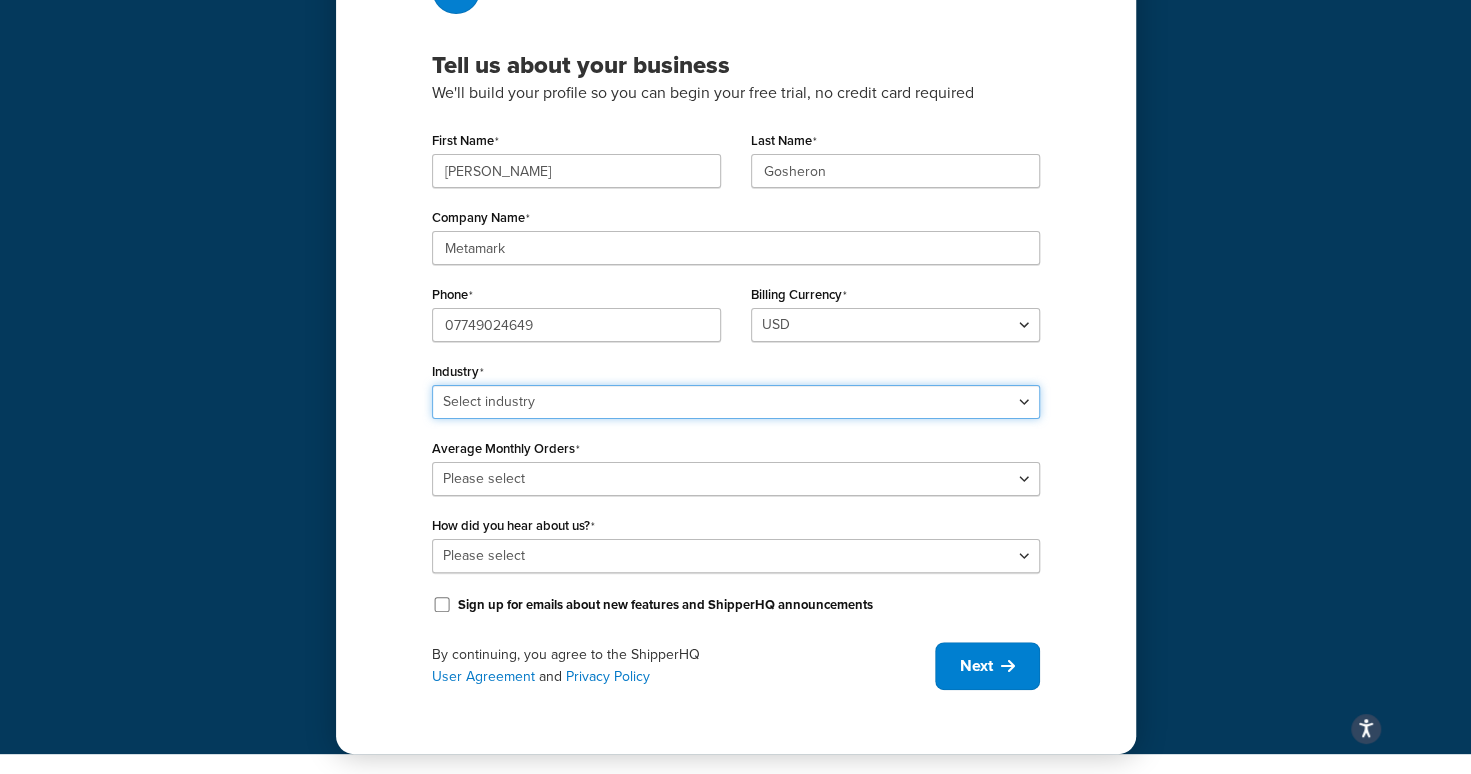 select on "18" 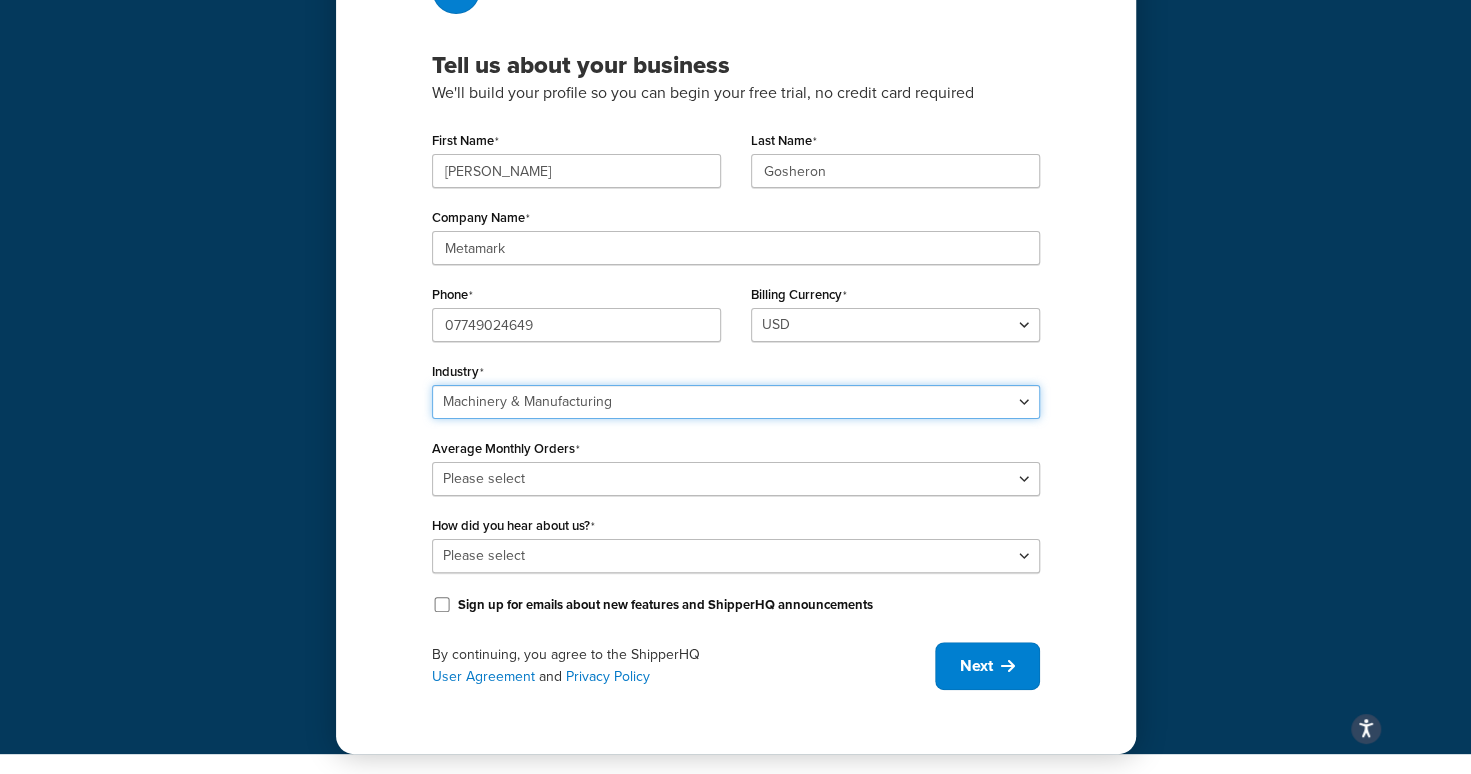 click on "Select industry  Automotive  Adult  Agriculture  Alcohol, Tobacco & CBD  Arts & Crafts  Baby  Books, Music & Entertainment  Business Equipment & Supplies  Chemical & Hazardous Materials  Computer & Electronics  Construction  Displays & Staging  Education  Fashion & Beauty  Food & Nutrition  Gym & Fitness  Home & Garden  Machinery & Manufacturing  Medical & Pharmacy  Pet Supplies & Live Animals  Restaurant & Catering Equipment  Sporting Goods & Recreation  Toys, Games, Hobbies & Party  Wholesale  Other" at bounding box center (736, 402) 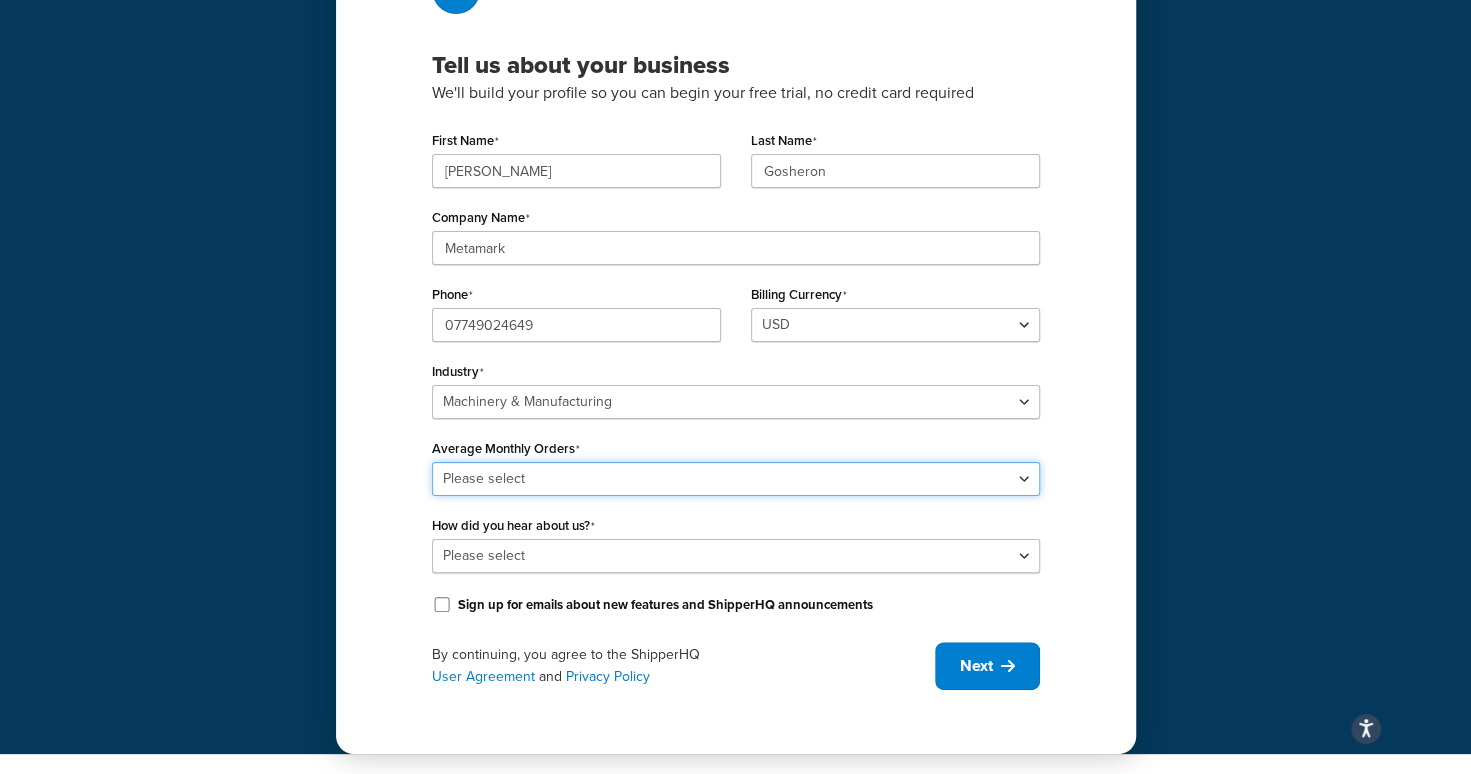 click on "Please select  0-500  501-1,000  1,001-10,000  10,001-20,000  Over 20,000" at bounding box center [736, 479] 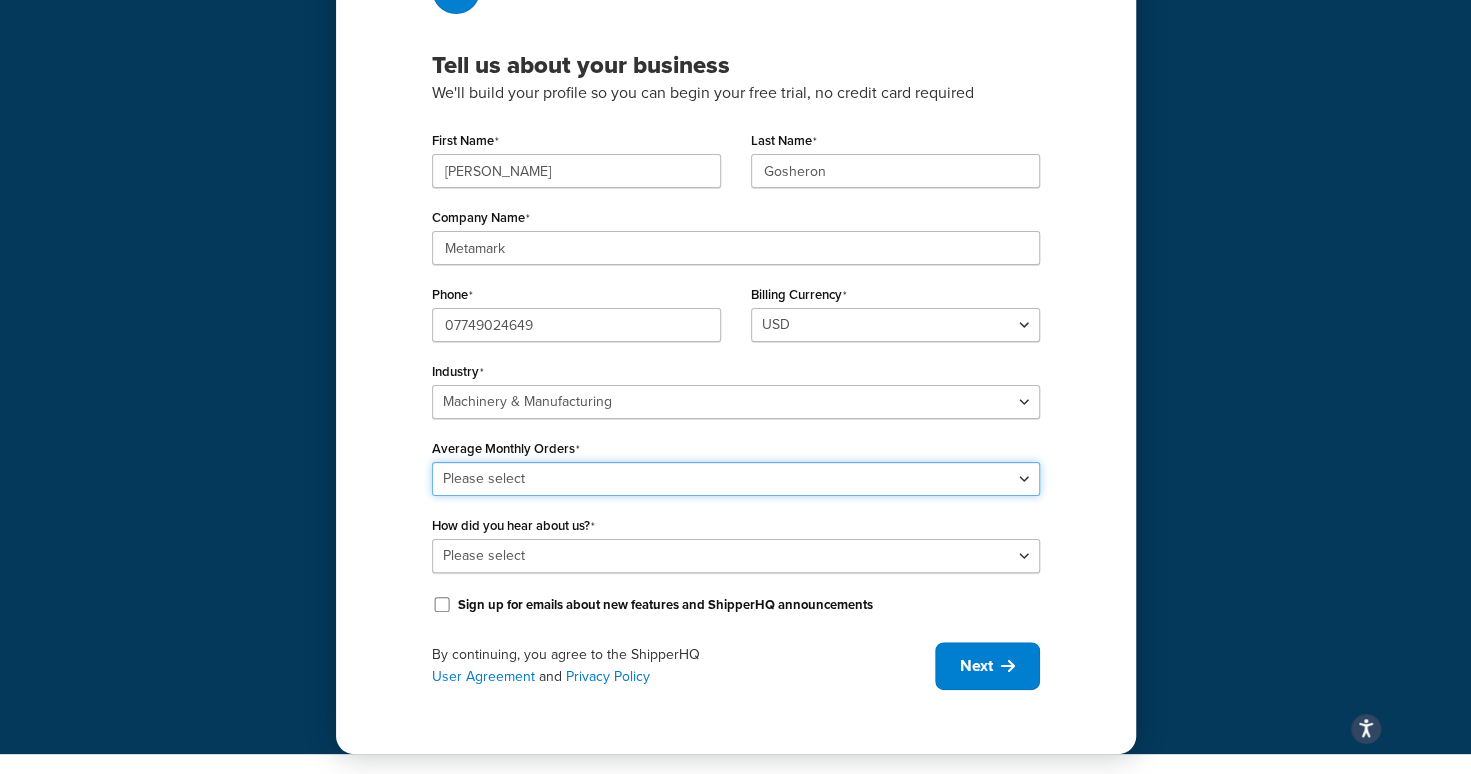 select on "2" 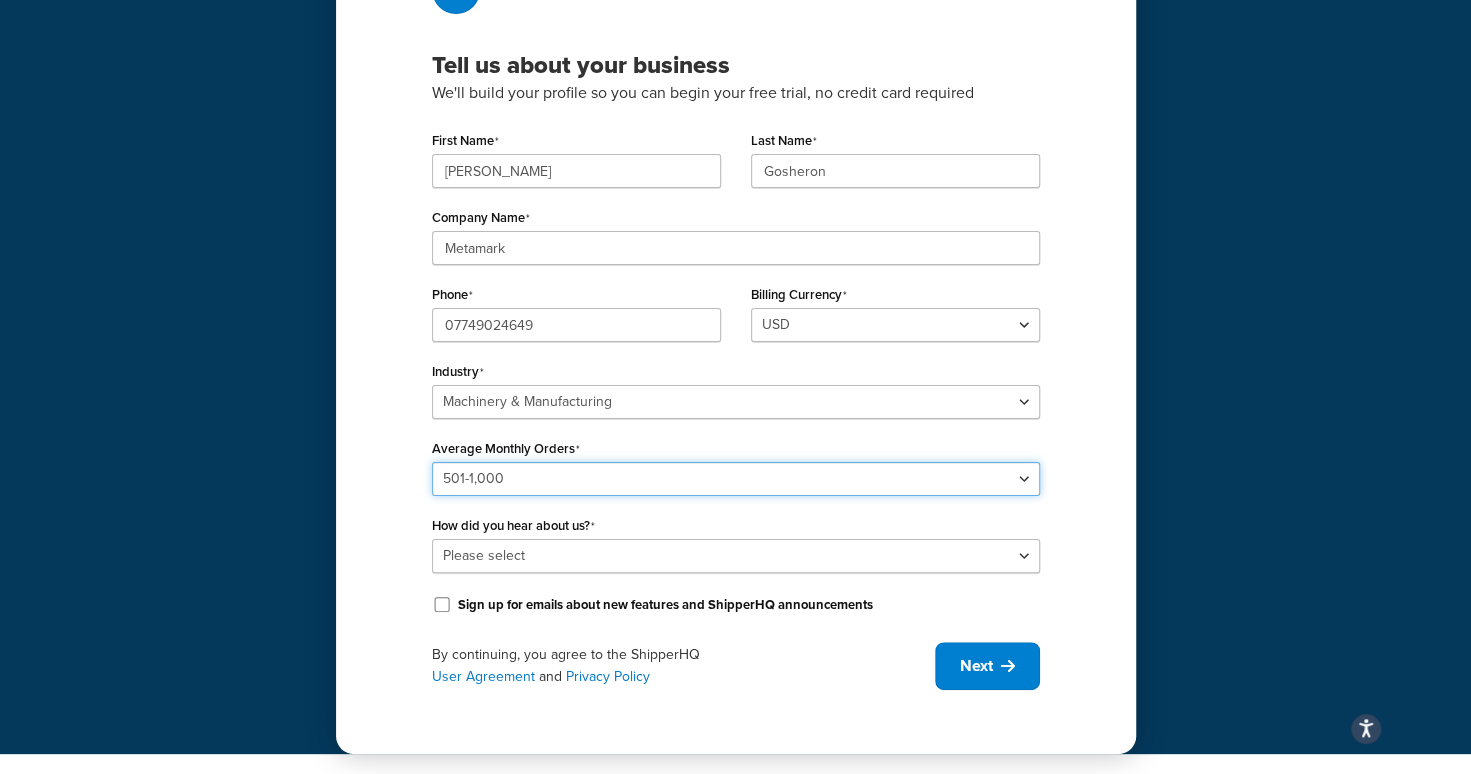 click on "Please select  0-500  501-1,000  1,001-10,000  10,001-20,000  Over 20,000" at bounding box center (736, 479) 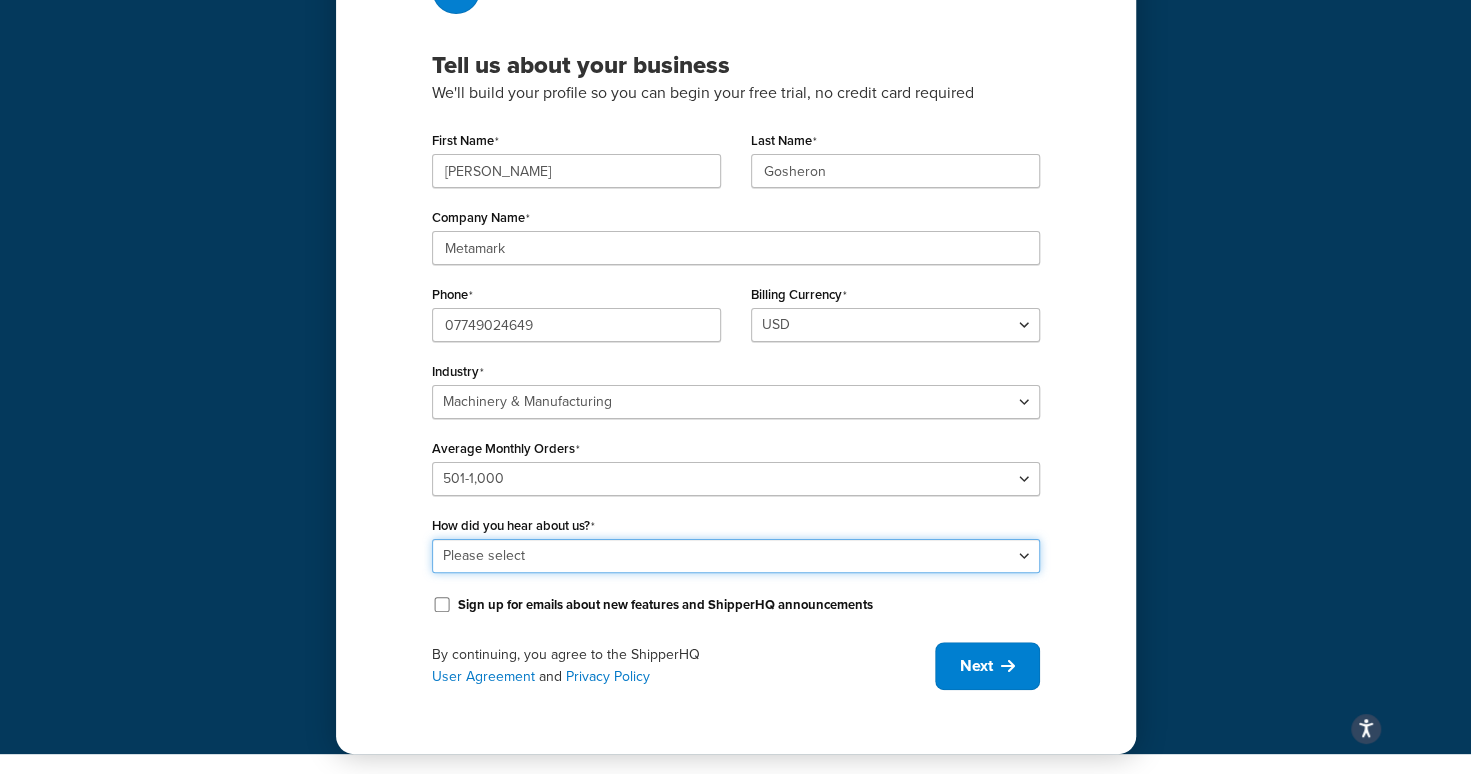 click on "Please select  Online Search  App Store or Marketplace Listing  Referred by Agency  Social Media  Industry Event or Meetup  Blog Post  Community Forum  Software Review Site  AI Recommendation  Other" at bounding box center [736, 556] 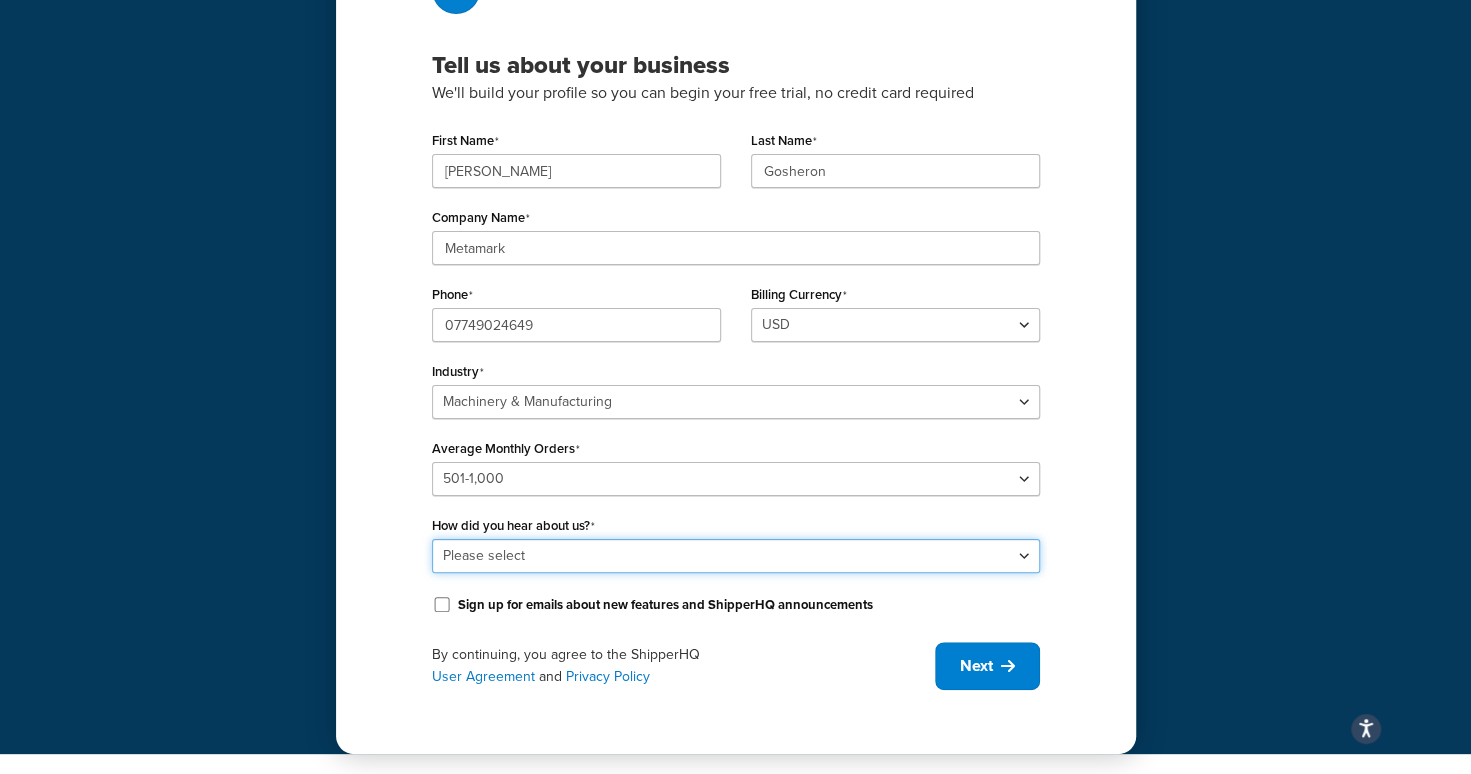 select on "2" 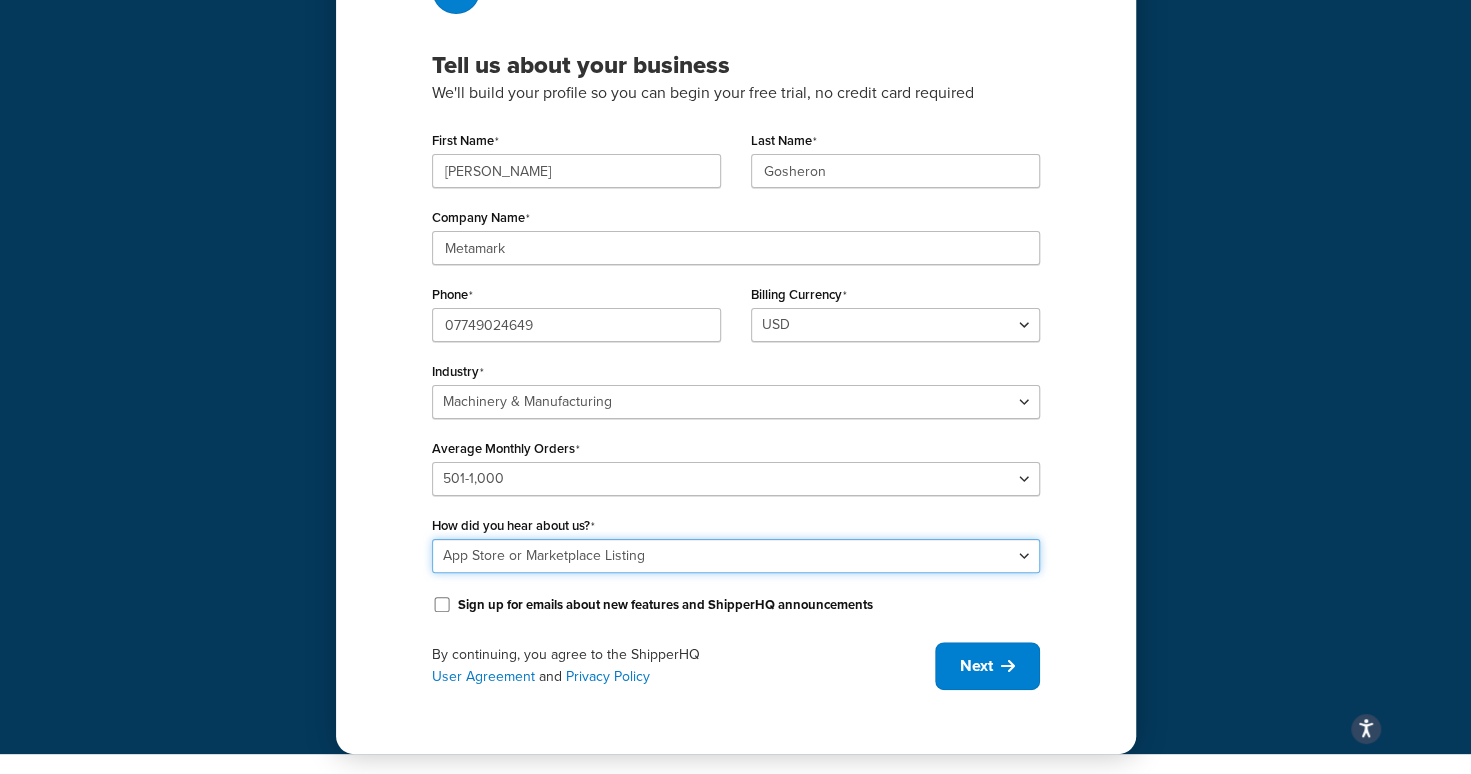 click on "Please select  Online Search  App Store or Marketplace Listing  Referred by Agency  Social Media  Industry Event or Meetup  Blog Post  Community Forum  Software Review Site  AI Recommendation  Other" at bounding box center [736, 556] 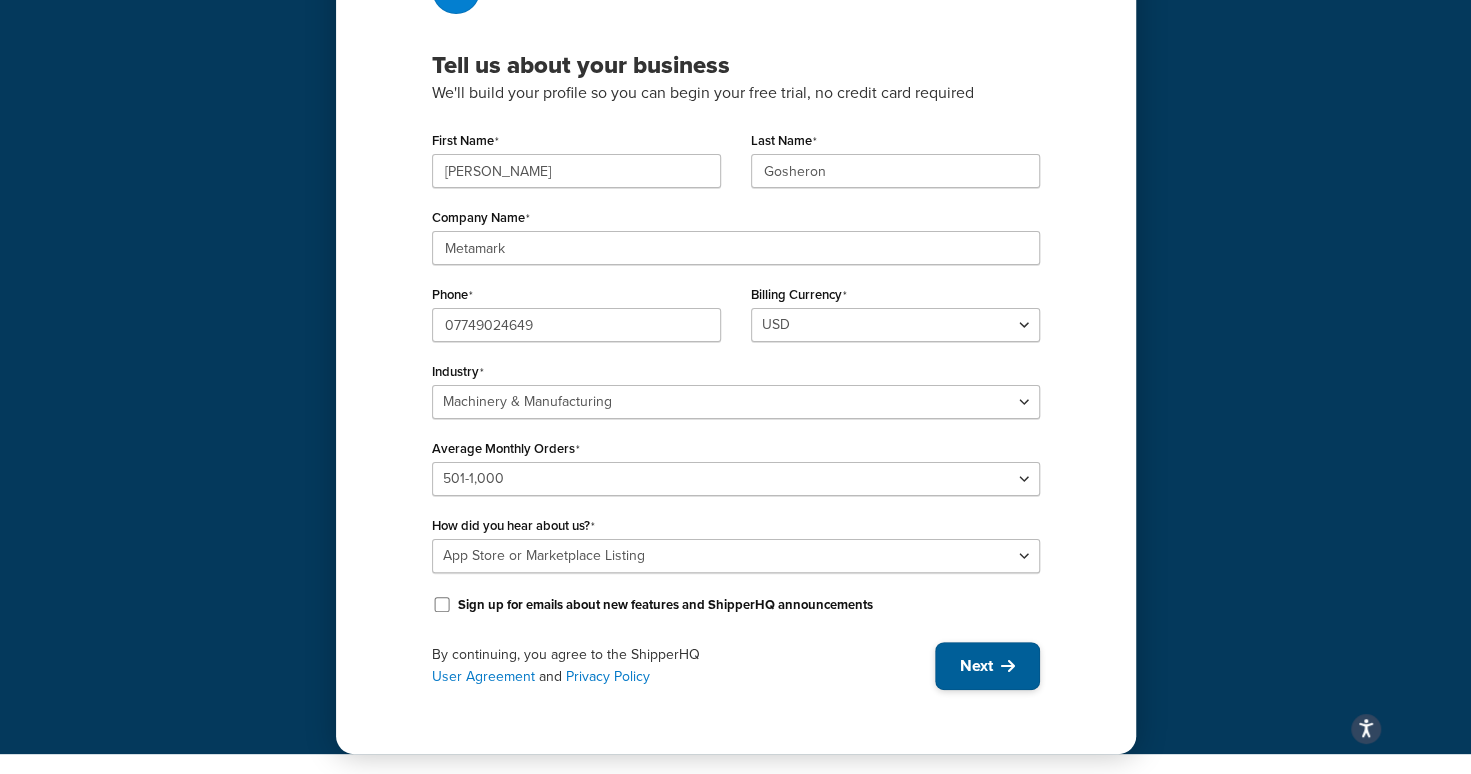 click on "Next" at bounding box center [976, 666] 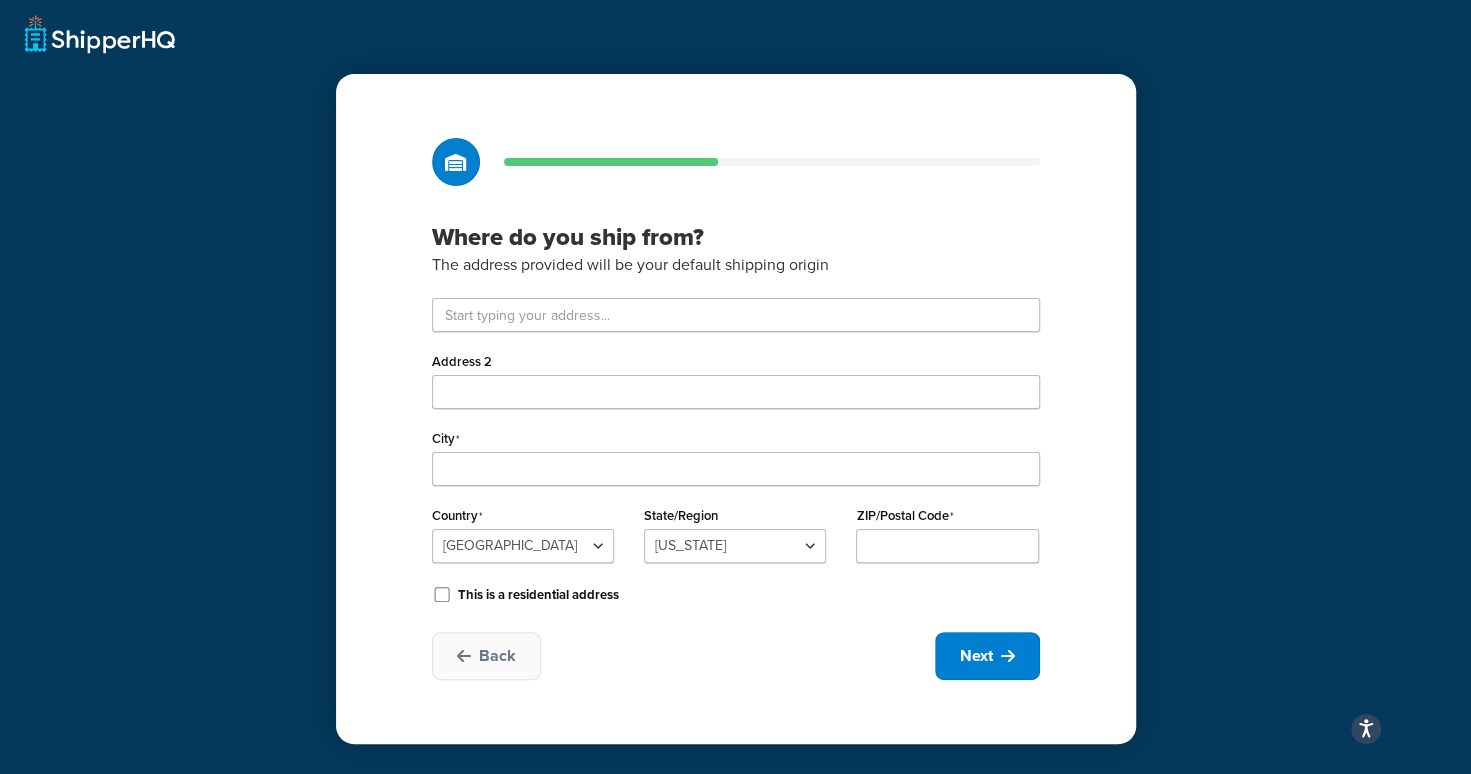 scroll, scrollTop: 0, scrollLeft: 0, axis: both 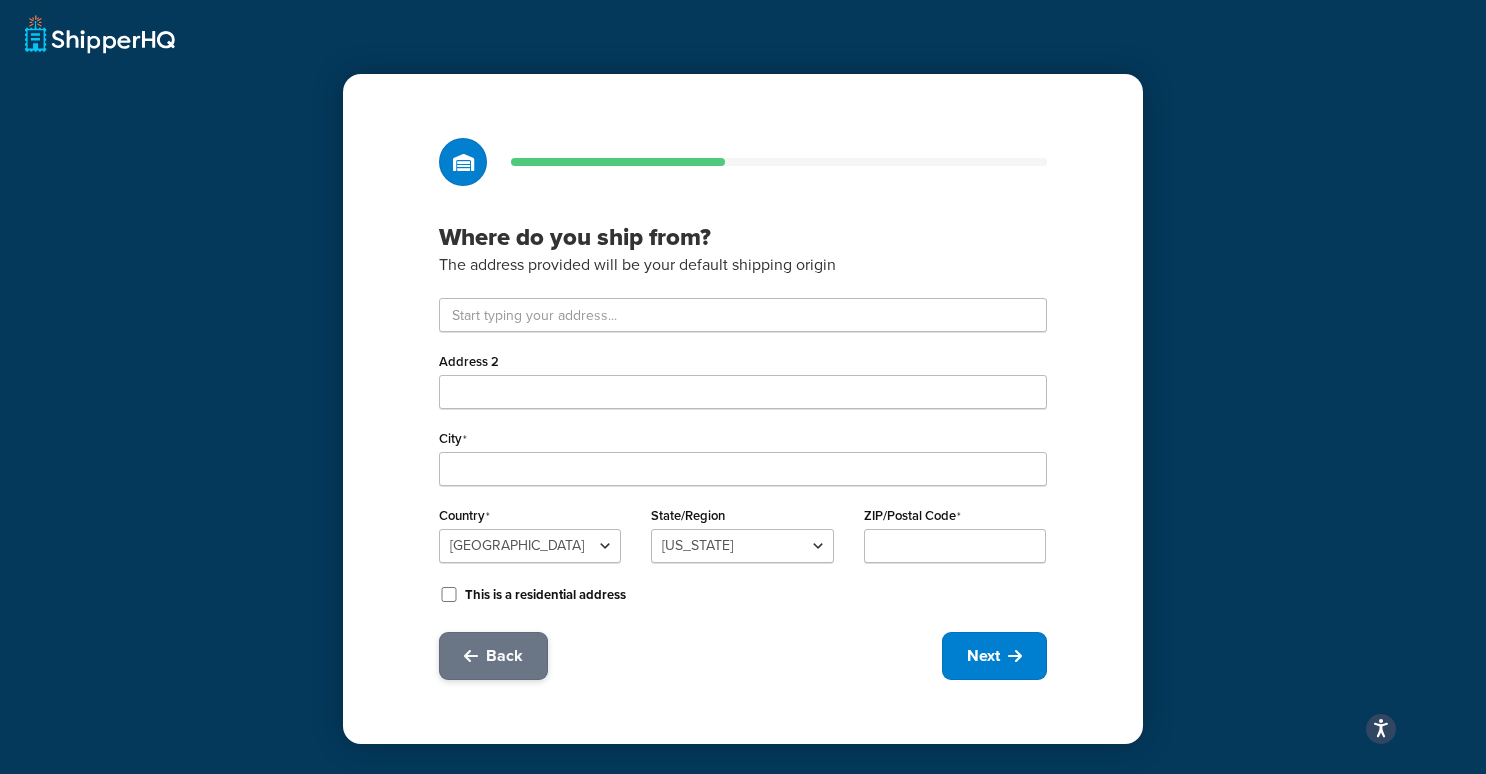 click on "Back" at bounding box center (504, 656) 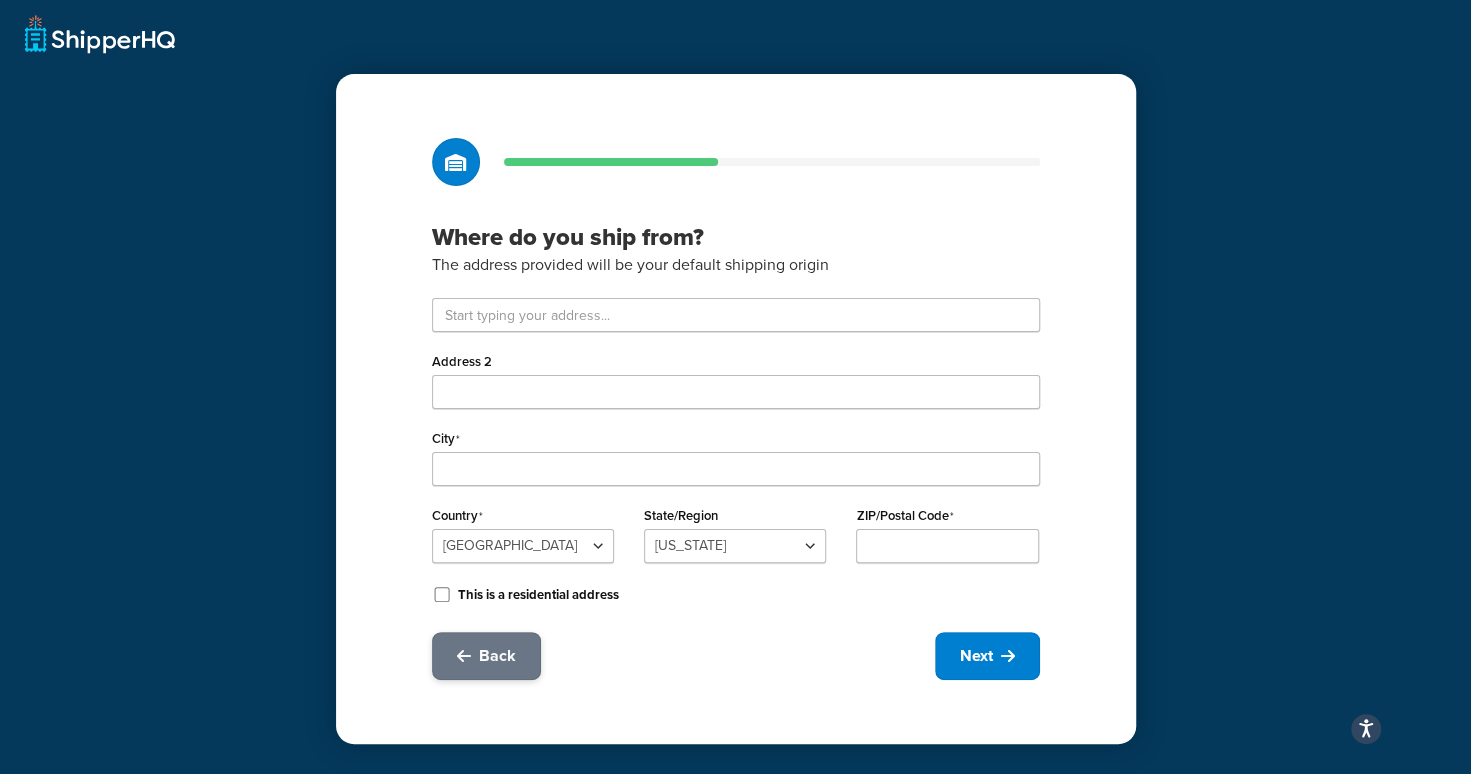 select on "18" 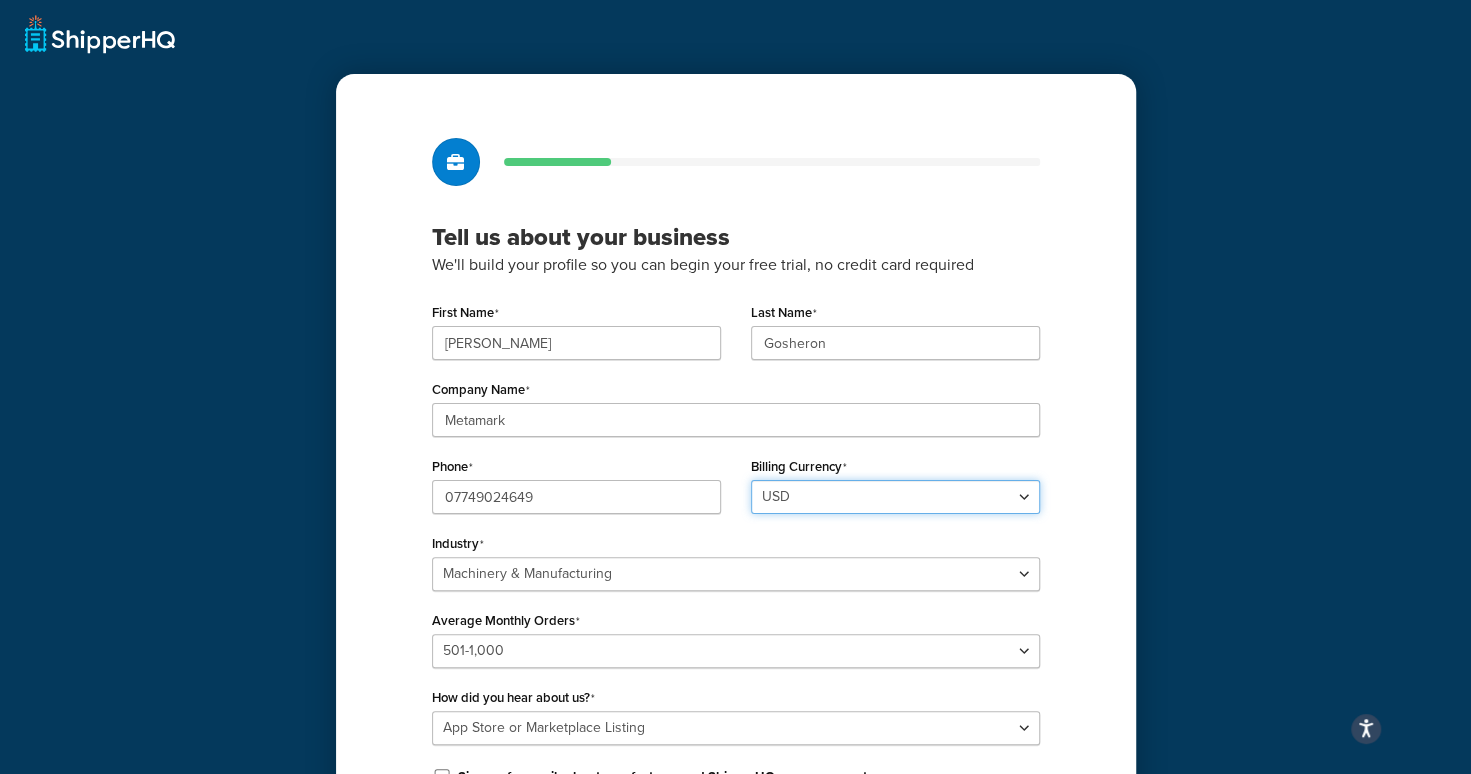 click on "USD" at bounding box center (895, 497) 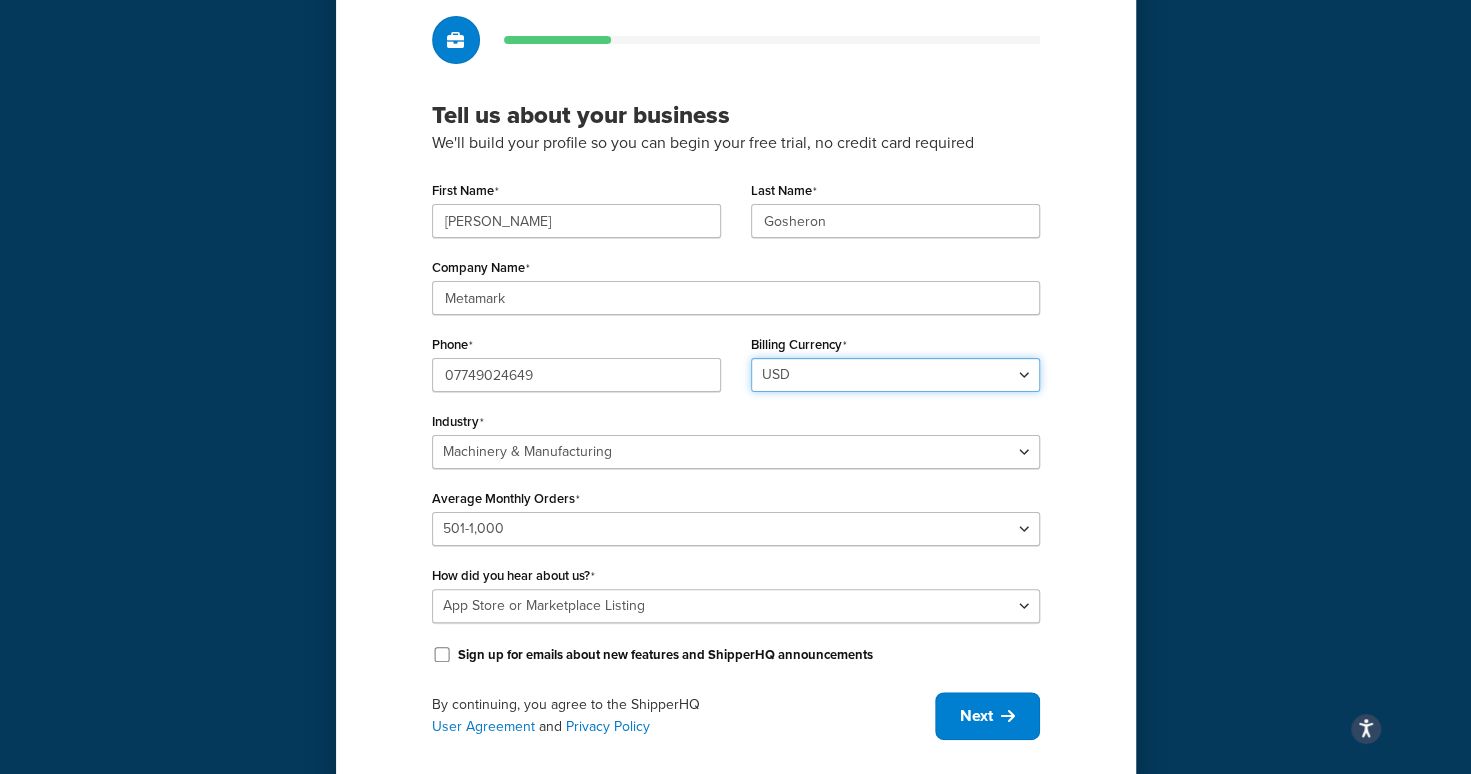 scroll, scrollTop: 172, scrollLeft: 0, axis: vertical 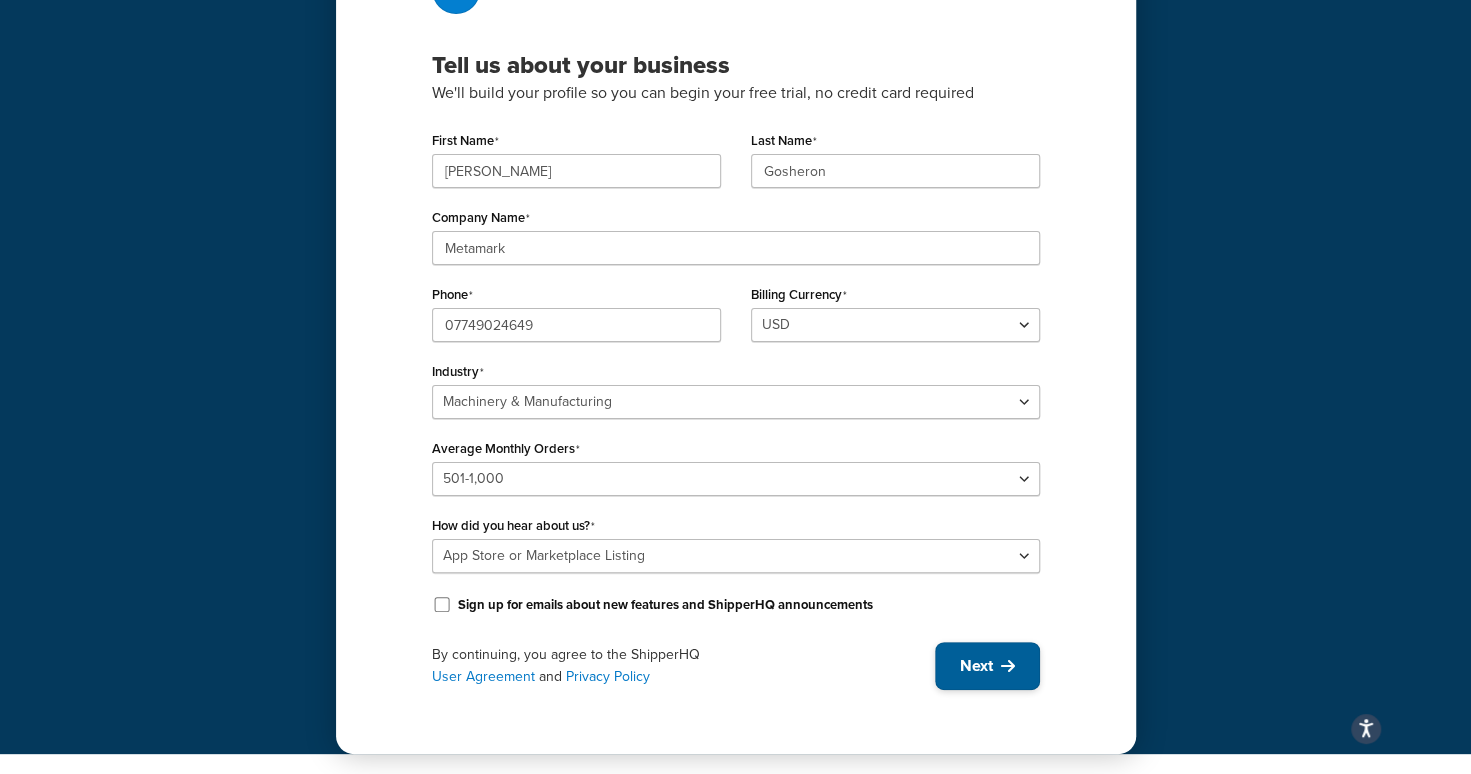 click on "Next" at bounding box center (987, 666) 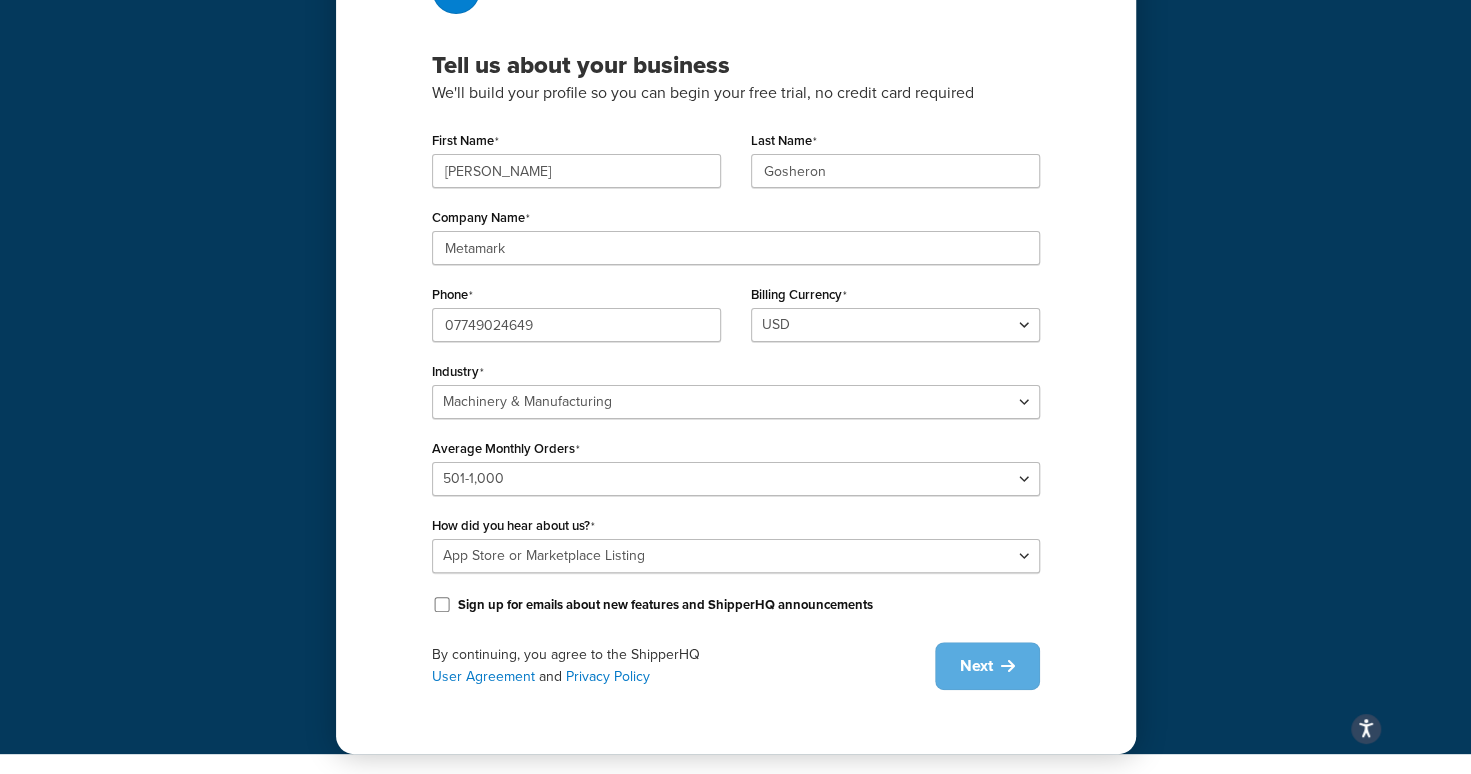 scroll, scrollTop: 0, scrollLeft: 0, axis: both 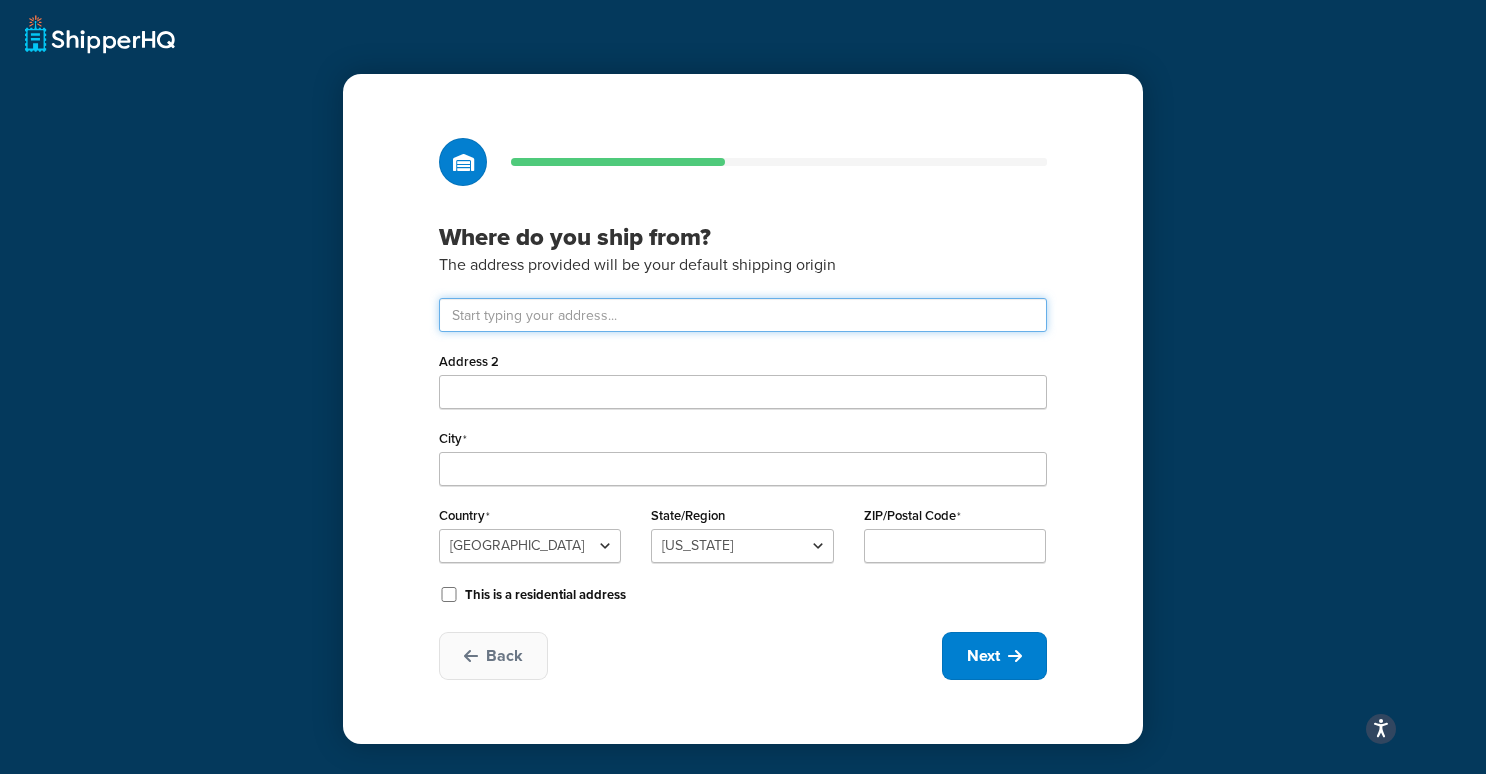 click at bounding box center [743, 315] 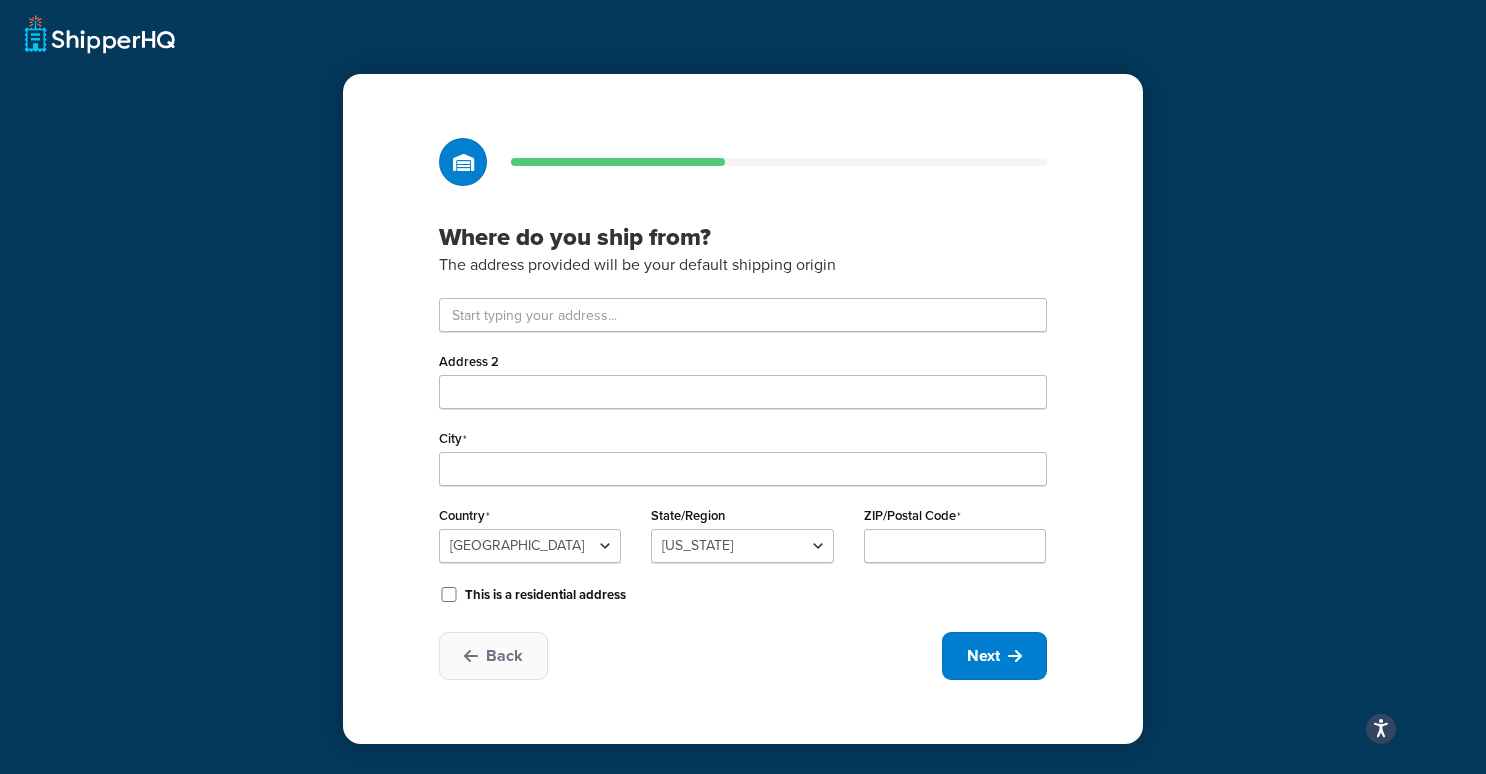 click on "Where do you ship from? The address provided will be your default shipping origin   Address 2   City   Country   [GEOGRAPHIC_DATA]  [GEOGRAPHIC_DATA]  [GEOGRAPHIC_DATA]  [GEOGRAPHIC_DATA]  [GEOGRAPHIC_DATA]  [GEOGRAPHIC_DATA]  [US_STATE]  [GEOGRAPHIC_DATA]  [GEOGRAPHIC_DATA]  [GEOGRAPHIC_DATA]  [GEOGRAPHIC_DATA]  [GEOGRAPHIC_DATA]  [GEOGRAPHIC_DATA]  [GEOGRAPHIC_DATA]  [GEOGRAPHIC_DATA]  [GEOGRAPHIC_DATA]  [GEOGRAPHIC_DATA]  [GEOGRAPHIC_DATA]  [GEOGRAPHIC_DATA]  [GEOGRAPHIC_DATA]  [GEOGRAPHIC_DATA]  [GEOGRAPHIC_DATA]  [GEOGRAPHIC_DATA]  [GEOGRAPHIC_DATA]  [GEOGRAPHIC_DATA]  [GEOGRAPHIC_DATA]  [GEOGRAPHIC_DATA]  [GEOGRAPHIC_DATA]  [GEOGRAPHIC_DATA]  [GEOGRAPHIC_DATA]  [GEOGRAPHIC_DATA]  [GEOGRAPHIC_DATA]  [GEOGRAPHIC_DATA]  [GEOGRAPHIC_DATA]  [GEOGRAPHIC_DATA]  [GEOGRAPHIC_DATA] [GEOGRAPHIC_DATA]  [GEOGRAPHIC_DATA]  [GEOGRAPHIC_DATA]  [GEOGRAPHIC_DATA]  [GEOGRAPHIC_DATA]  [GEOGRAPHIC_DATA]  [GEOGRAPHIC_DATA]  [GEOGRAPHIC_DATA]  [GEOGRAPHIC_DATA]  [GEOGRAPHIC_DATA]  [GEOGRAPHIC_DATA]  [GEOGRAPHIC_DATA]  [GEOGRAPHIC_DATA]  [GEOGRAPHIC_DATA]  [GEOGRAPHIC_DATA]  [GEOGRAPHIC_DATA]  [GEOGRAPHIC_DATA]  [GEOGRAPHIC_DATA]  [GEOGRAPHIC_DATA], [GEOGRAPHIC_DATA]  [GEOGRAPHIC_DATA]  [GEOGRAPHIC_DATA]  [GEOGRAPHIC_DATA]  [GEOGRAPHIC_DATA]  [GEOGRAPHIC_DATA]  [GEOGRAPHIC_DATA]  [GEOGRAPHIC_DATA]  [GEOGRAPHIC_DATA]  [GEOGRAPHIC_DATA]  [GEOGRAPHIC_DATA]  [GEOGRAPHIC_DATA]  [GEOGRAPHIC_DATA]  [GEOGRAPHIC_DATA]  [GEOGRAPHIC_DATA]  [GEOGRAPHIC_DATA]  [GEOGRAPHIC_DATA]  [GEOGRAPHIC_DATA]  [GEOGRAPHIC_DATA]" at bounding box center [743, 409] 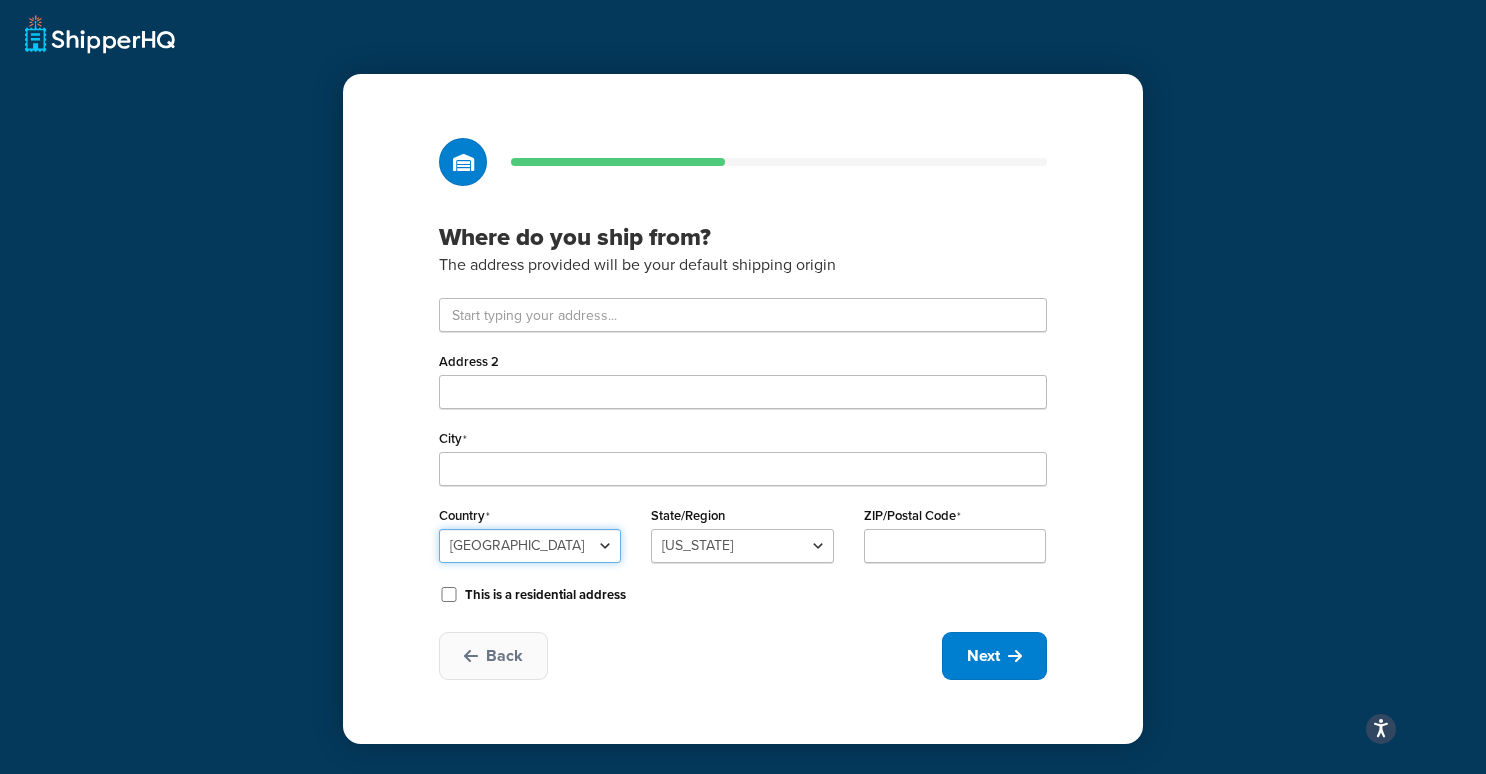 click on "[GEOGRAPHIC_DATA]  [GEOGRAPHIC_DATA]  [GEOGRAPHIC_DATA]  [GEOGRAPHIC_DATA]  [GEOGRAPHIC_DATA]  [GEOGRAPHIC_DATA]  [US_STATE]  [GEOGRAPHIC_DATA]  [GEOGRAPHIC_DATA]  [GEOGRAPHIC_DATA]  [GEOGRAPHIC_DATA]  [GEOGRAPHIC_DATA]  [GEOGRAPHIC_DATA]  [GEOGRAPHIC_DATA]  [GEOGRAPHIC_DATA]  [GEOGRAPHIC_DATA]  [GEOGRAPHIC_DATA]  [GEOGRAPHIC_DATA]  [GEOGRAPHIC_DATA]  [GEOGRAPHIC_DATA]  [GEOGRAPHIC_DATA]  [GEOGRAPHIC_DATA]  [GEOGRAPHIC_DATA]  [GEOGRAPHIC_DATA]  [GEOGRAPHIC_DATA]  [GEOGRAPHIC_DATA]  [GEOGRAPHIC_DATA]  [GEOGRAPHIC_DATA]  [GEOGRAPHIC_DATA]  [GEOGRAPHIC_DATA], [GEOGRAPHIC_DATA]  [GEOGRAPHIC_DATA]  [GEOGRAPHIC_DATA]  [GEOGRAPHIC_DATA]  [GEOGRAPHIC_DATA]  [GEOGRAPHIC_DATA]  [GEOGRAPHIC_DATA] [GEOGRAPHIC_DATA]  [GEOGRAPHIC_DATA]  [GEOGRAPHIC_DATA]  [GEOGRAPHIC_DATA]  [GEOGRAPHIC_DATA]  [GEOGRAPHIC_DATA]  [GEOGRAPHIC_DATA]  [GEOGRAPHIC_DATA]  [GEOGRAPHIC_DATA]  [GEOGRAPHIC_DATA]  [GEOGRAPHIC_DATA]  [GEOGRAPHIC_DATA]  [GEOGRAPHIC_DATA]  [GEOGRAPHIC_DATA]  [GEOGRAPHIC_DATA] ([GEOGRAPHIC_DATA]  [GEOGRAPHIC_DATA]  [GEOGRAPHIC_DATA]  [GEOGRAPHIC_DATA]  [GEOGRAPHIC_DATA], [GEOGRAPHIC_DATA]  [GEOGRAPHIC_DATA]  [GEOGRAPHIC_DATA]  [GEOGRAPHIC_DATA]  [GEOGRAPHIC_DATA]  [GEOGRAPHIC_DATA]  [GEOGRAPHIC_DATA]  [GEOGRAPHIC_DATA]  [GEOGRAPHIC_DATA]  [GEOGRAPHIC_DATA]  [GEOGRAPHIC_DATA]  [GEOGRAPHIC_DATA]  [GEOGRAPHIC_DATA]  [GEOGRAPHIC_DATA]  [GEOGRAPHIC_DATA]  [GEOGRAPHIC_DATA]  [GEOGRAPHIC_DATA]  [GEOGRAPHIC_DATA]  [GEOGRAPHIC_DATA]  [GEOGRAPHIC_DATA] ([GEOGRAPHIC_DATA])  [GEOGRAPHIC_DATA]  [GEOGRAPHIC_DATA]  [GEOGRAPHIC_DATA]  [GEOGRAPHIC_DATA]  [GEOGRAPHIC_DATA]  [GEOGRAPHIC_DATA]  [GEOGRAPHIC_DATA]  [US_STATE]" at bounding box center (530, 546) 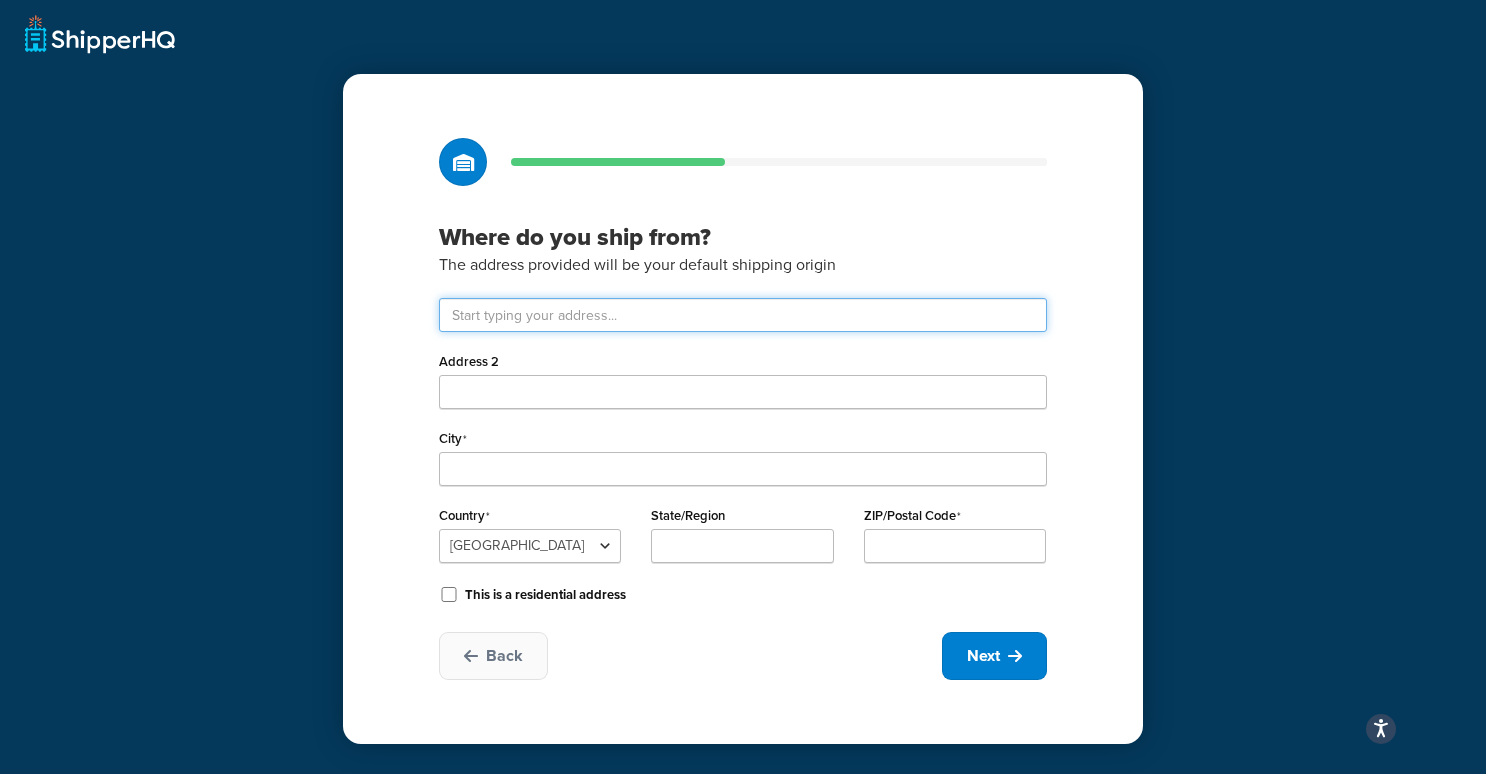 click at bounding box center (743, 315) 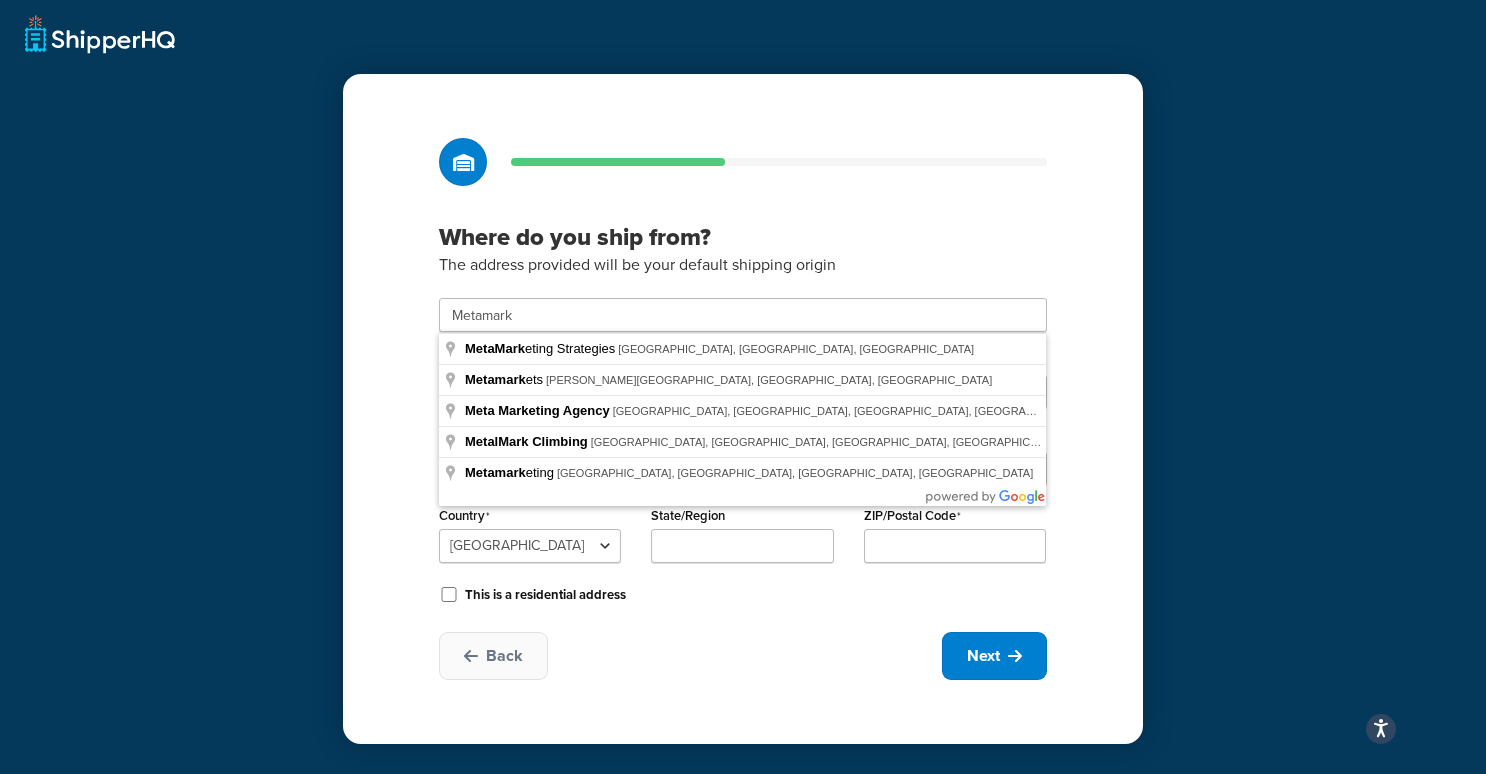 click on "Where do you ship from? The address provided will be your default shipping origin   Metamark Address 2   City   Country   [GEOGRAPHIC_DATA]  [GEOGRAPHIC_DATA]  [GEOGRAPHIC_DATA]  [GEOGRAPHIC_DATA]  [GEOGRAPHIC_DATA]  [GEOGRAPHIC_DATA]  [US_STATE]  [GEOGRAPHIC_DATA]  [GEOGRAPHIC_DATA]  [GEOGRAPHIC_DATA]  [GEOGRAPHIC_DATA]  [GEOGRAPHIC_DATA]  [GEOGRAPHIC_DATA]  [GEOGRAPHIC_DATA]  [GEOGRAPHIC_DATA]  [GEOGRAPHIC_DATA]  [GEOGRAPHIC_DATA]  [GEOGRAPHIC_DATA]  [GEOGRAPHIC_DATA]  [GEOGRAPHIC_DATA]  [GEOGRAPHIC_DATA]  [GEOGRAPHIC_DATA]  [GEOGRAPHIC_DATA]  [GEOGRAPHIC_DATA]  [GEOGRAPHIC_DATA]  [GEOGRAPHIC_DATA]  [GEOGRAPHIC_DATA]  [GEOGRAPHIC_DATA]  [GEOGRAPHIC_DATA]  [GEOGRAPHIC_DATA]  [GEOGRAPHIC_DATA]  [GEOGRAPHIC_DATA]  [GEOGRAPHIC_DATA]  [GEOGRAPHIC_DATA]  [GEOGRAPHIC_DATA]  [GEOGRAPHIC_DATA]  [GEOGRAPHIC_DATA]  [GEOGRAPHIC_DATA]  [GEOGRAPHIC_DATA]  [GEOGRAPHIC_DATA]  [GEOGRAPHIC_DATA]  [GEOGRAPHIC_DATA]  [GEOGRAPHIC_DATA]  [GEOGRAPHIC_DATA]  [GEOGRAPHIC_DATA]  [GEOGRAPHIC_DATA]  [GEOGRAPHIC_DATA]  [GEOGRAPHIC_DATA]  [GEOGRAPHIC_DATA]  [GEOGRAPHIC_DATA]  [GEOGRAPHIC_DATA]  [GEOGRAPHIC_DATA]  [GEOGRAPHIC_DATA]  [GEOGRAPHIC_DATA], [GEOGRAPHIC_DATA]  [GEOGRAPHIC_DATA]  [GEOGRAPHIC_DATA]  [GEOGRAPHIC_DATA]  [GEOGRAPHIC_DATA]  [GEOGRAPHIC_DATA]  [GEOGRAPHIC_DATA]  [GEOGRAPHIC_DATA]  [GEOGRAPHIC_DATA]  [GEOGRAPHIC_DATA]  [GEOGRAPHIC_DATA]  [GEOGRAPHIC_DATA]  [GEOGRAPHIC_DATA]  [GEOGRAPHIC_DATA]  [GEOGRAPHIC_DATA]  [GEOGRAPHIC_DATA]  [GEOGRAPHIC_DATA]  [GEOGRAPHIC_DATA]" at bounding box center (743, 387) 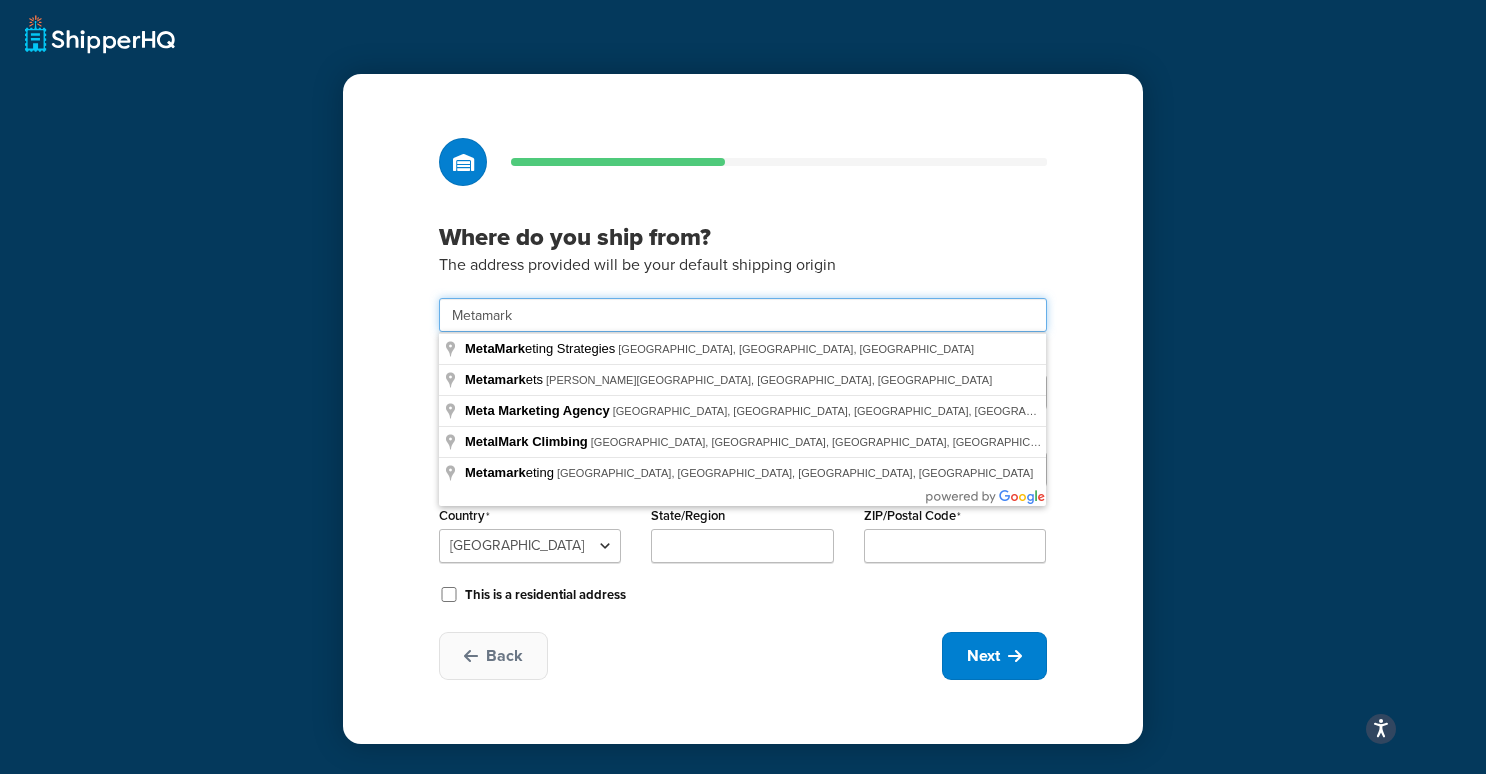click on "Metamark" at bounding box center [743, 315] 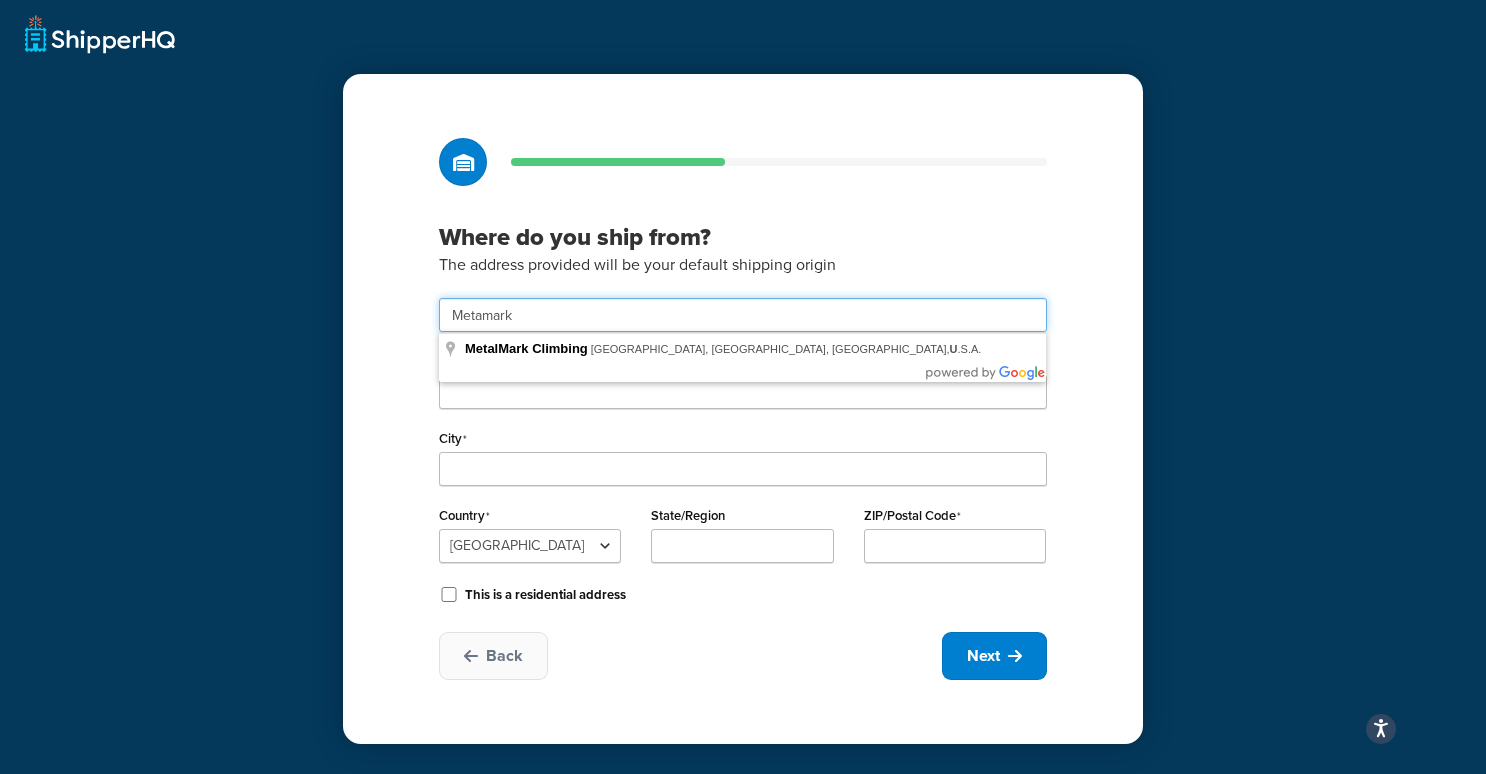 type on "Metamark" 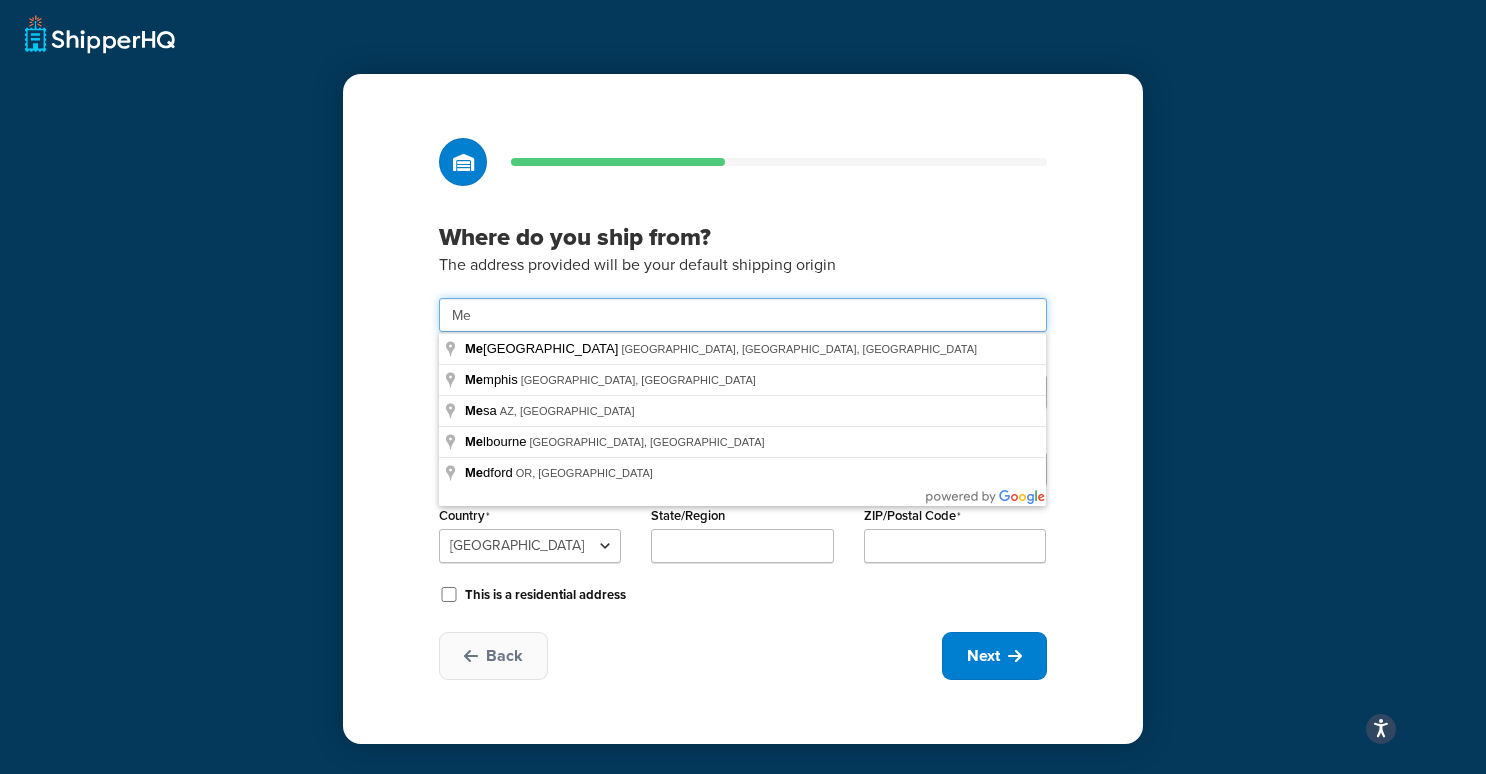 type on "M" 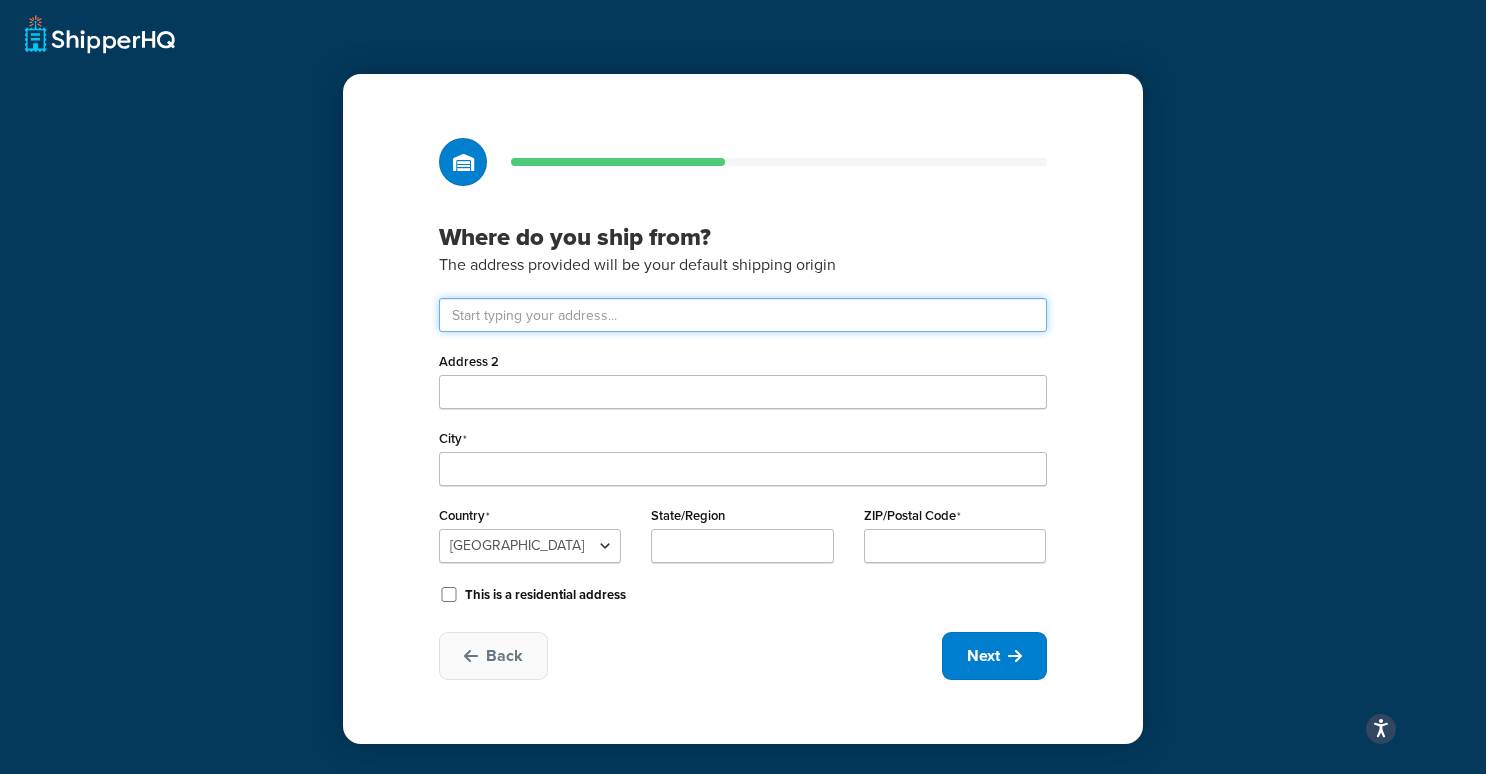paste on "Metamark UK Limited" 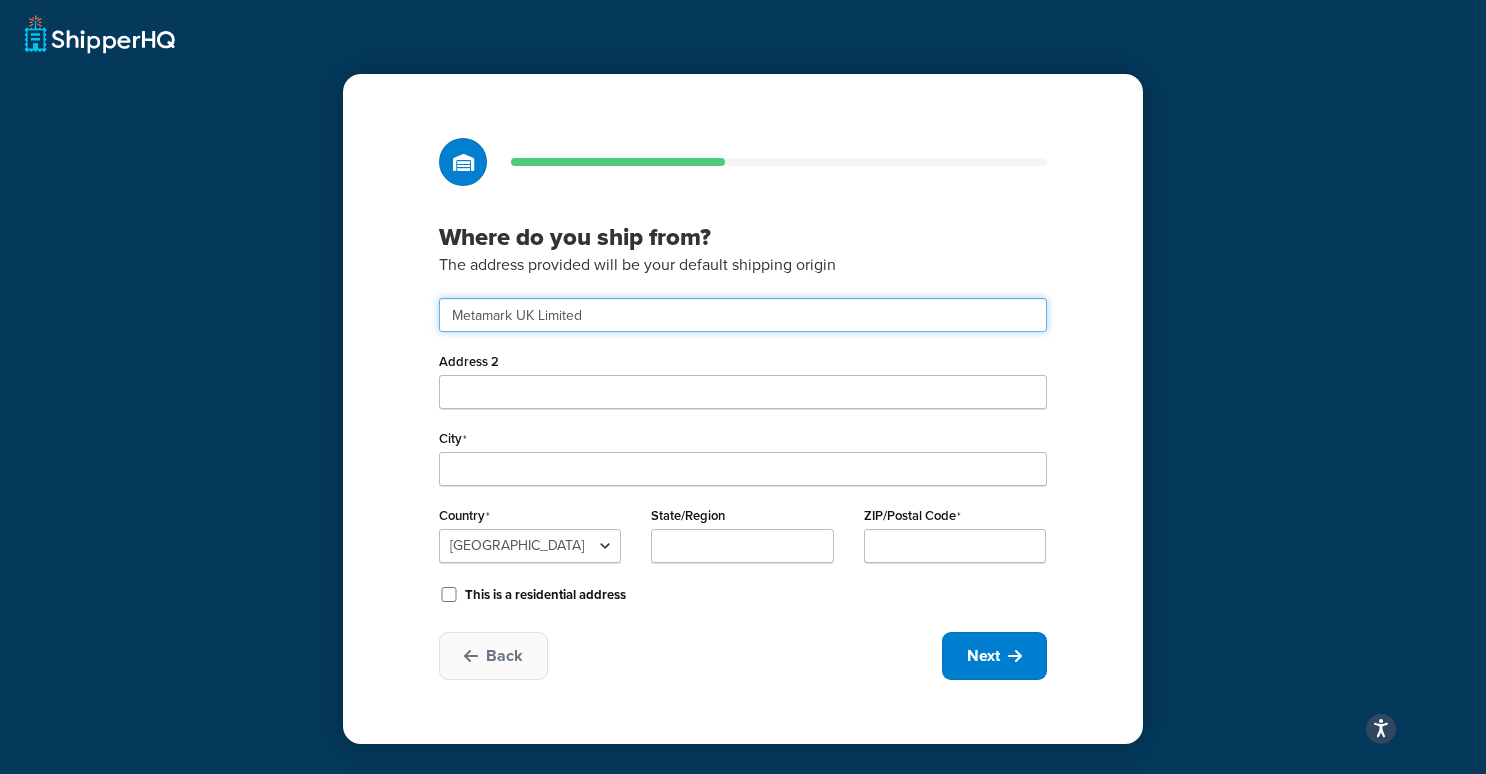 type on "Metamark UK Limited" 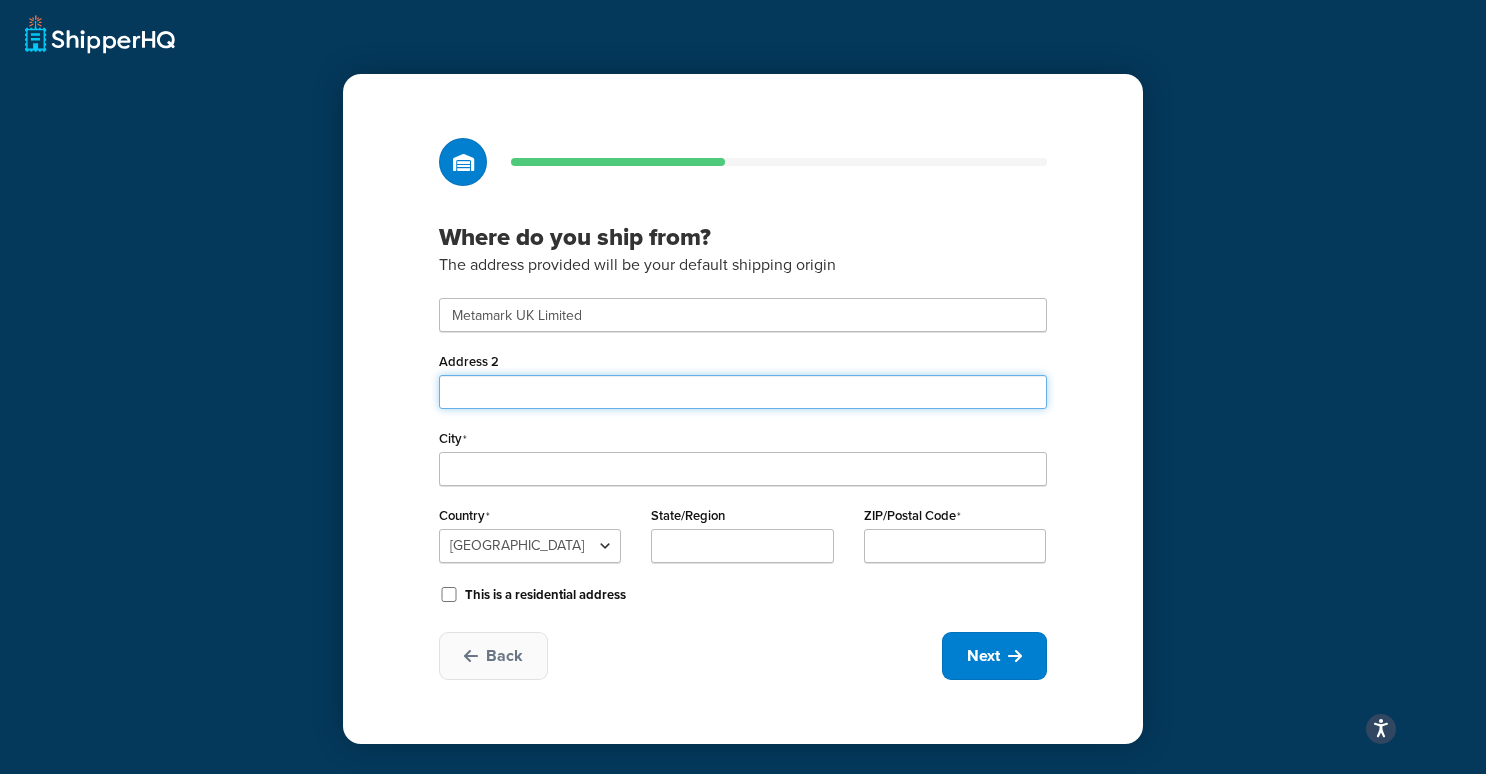 click on "Address 2" at bounding box center (743, 392) 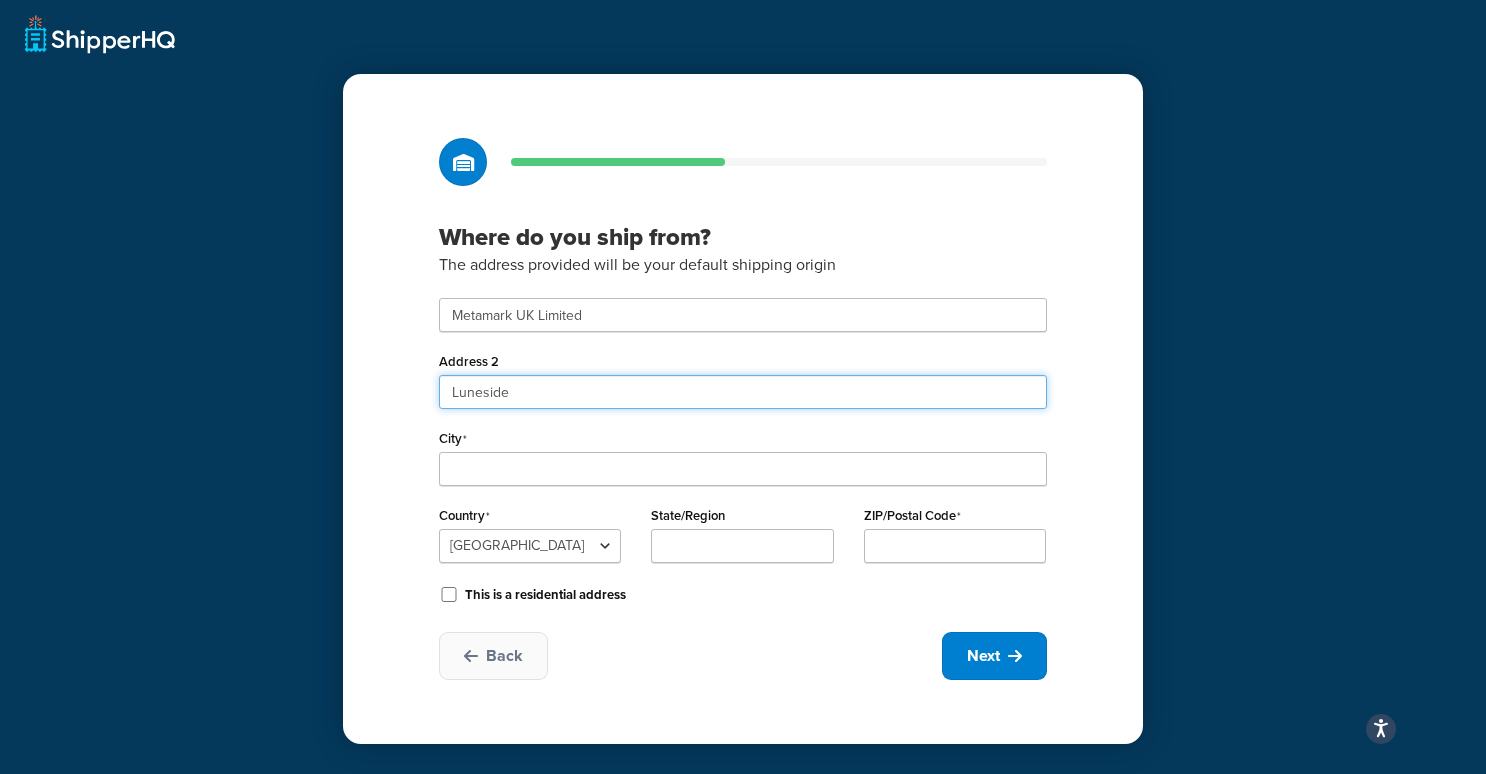 type on "[GEOGRAPHIC_DATA]" 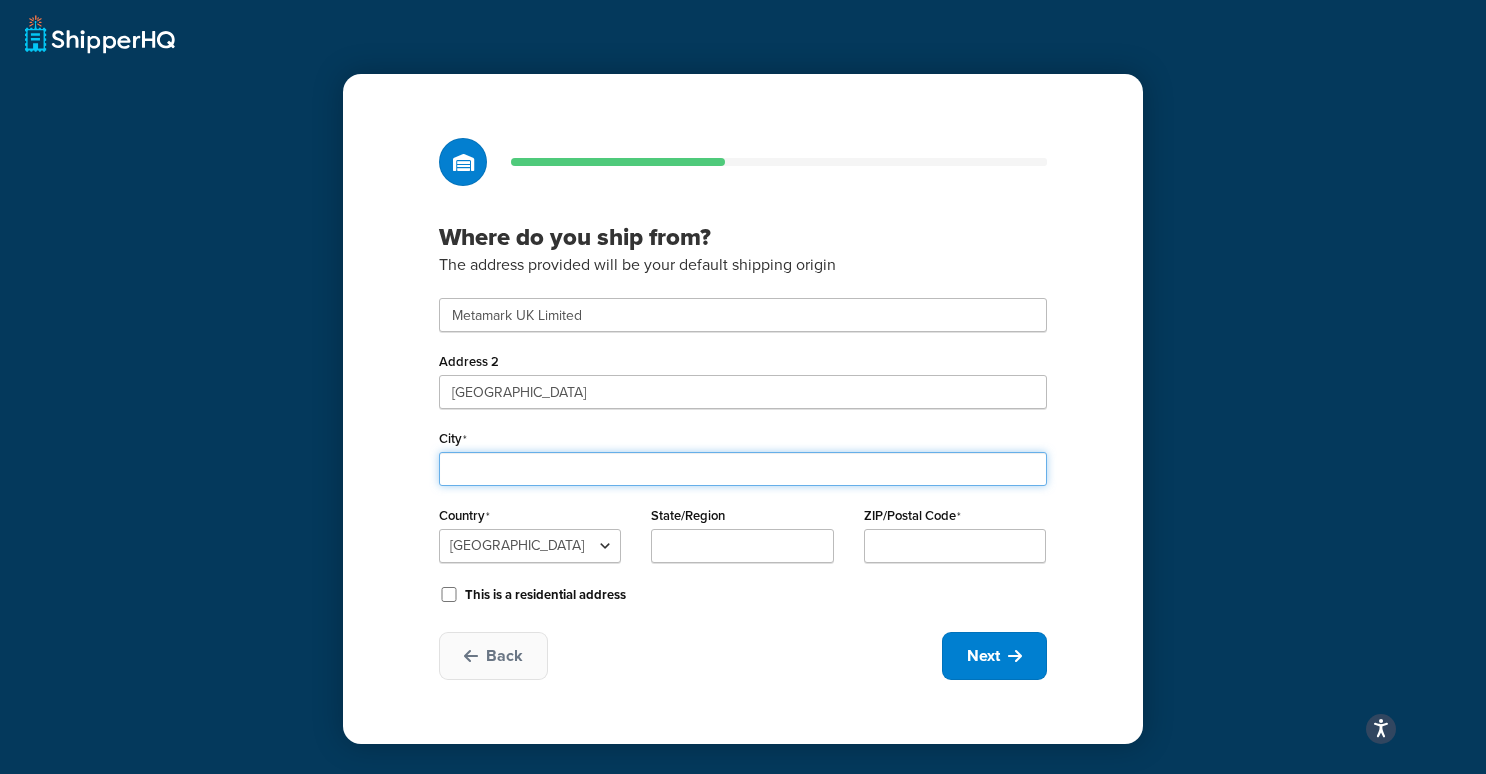 type on "[GEOGRAPHIC_DATA]" 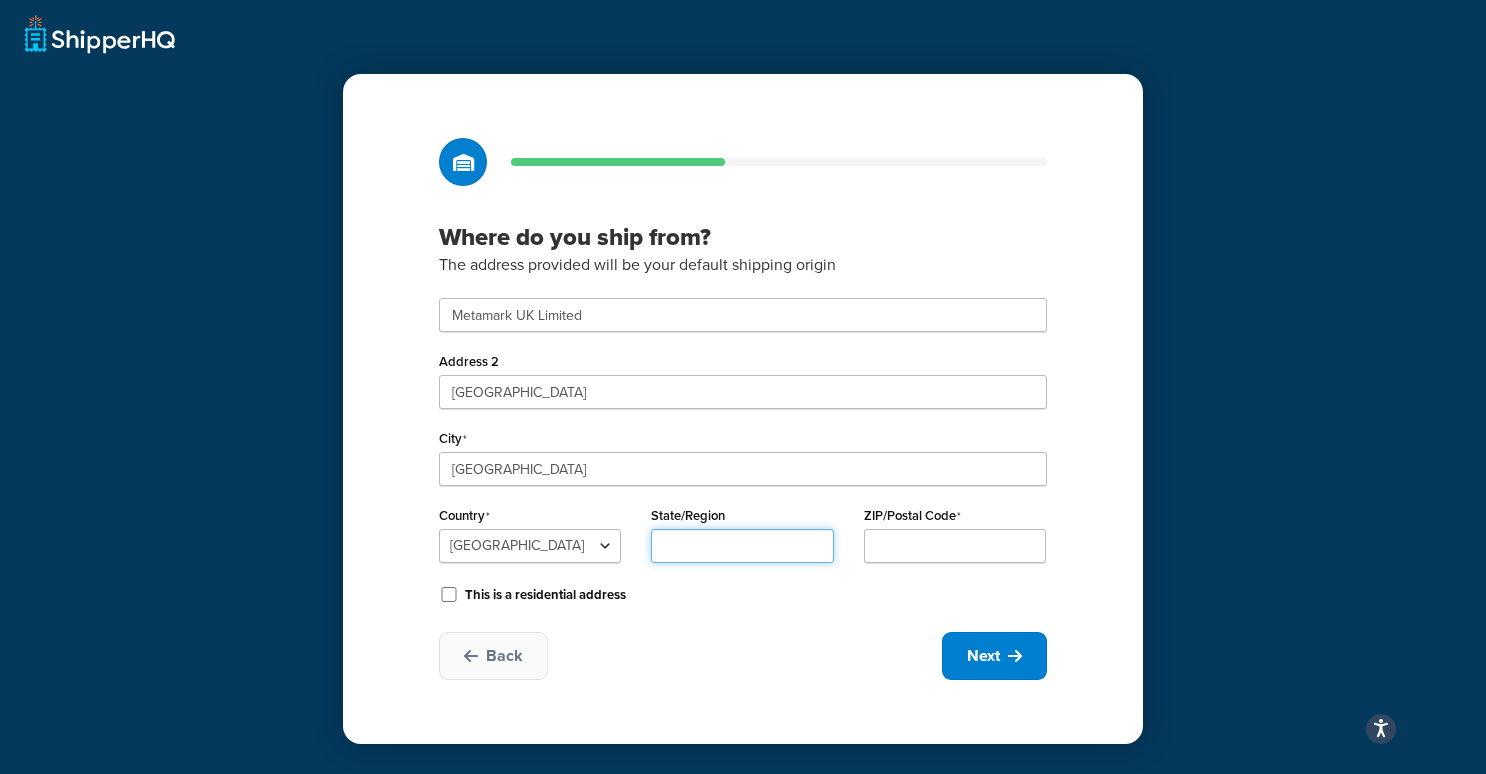 type on "[GEOGRAPHIC_DATA]" 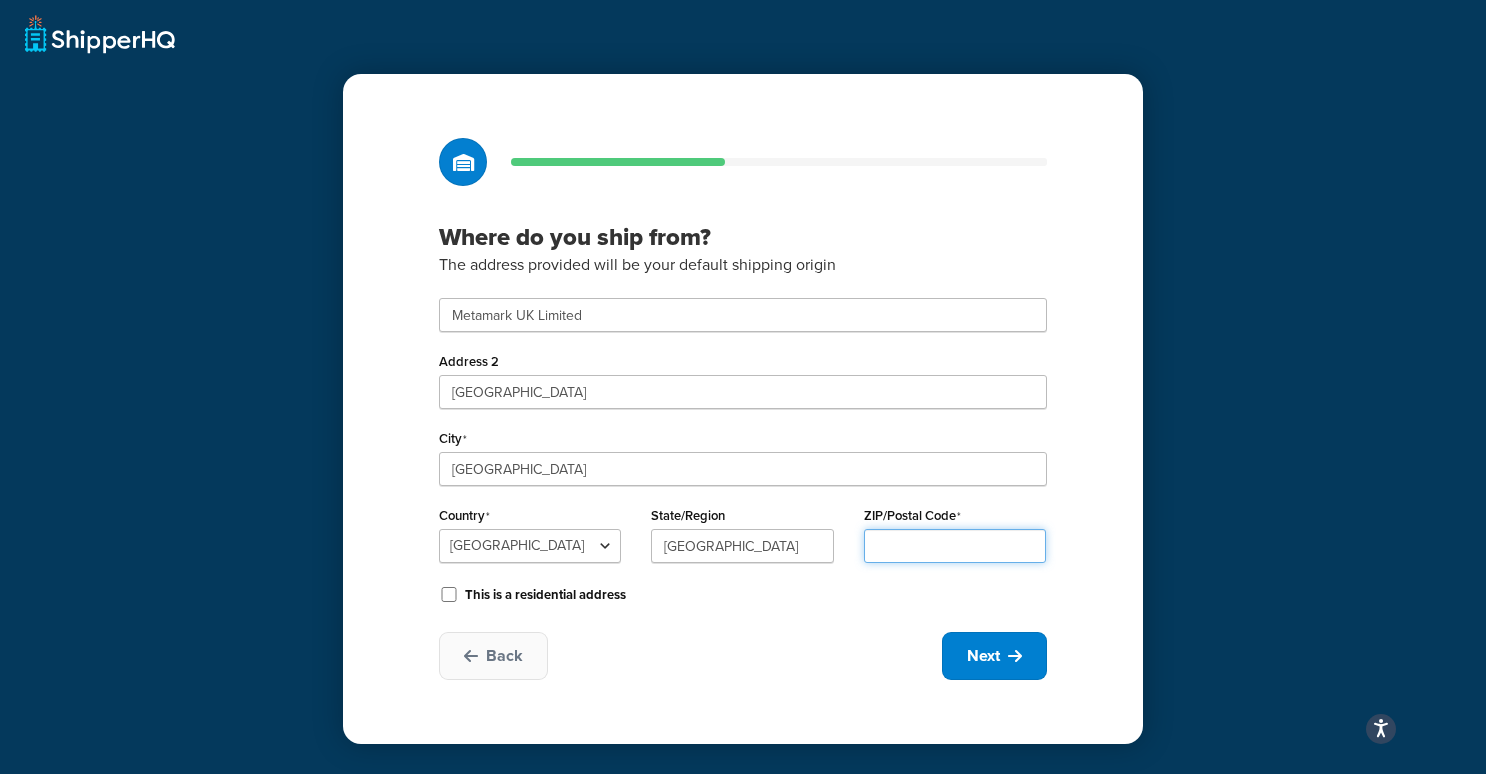 type on "LA1 5QP" 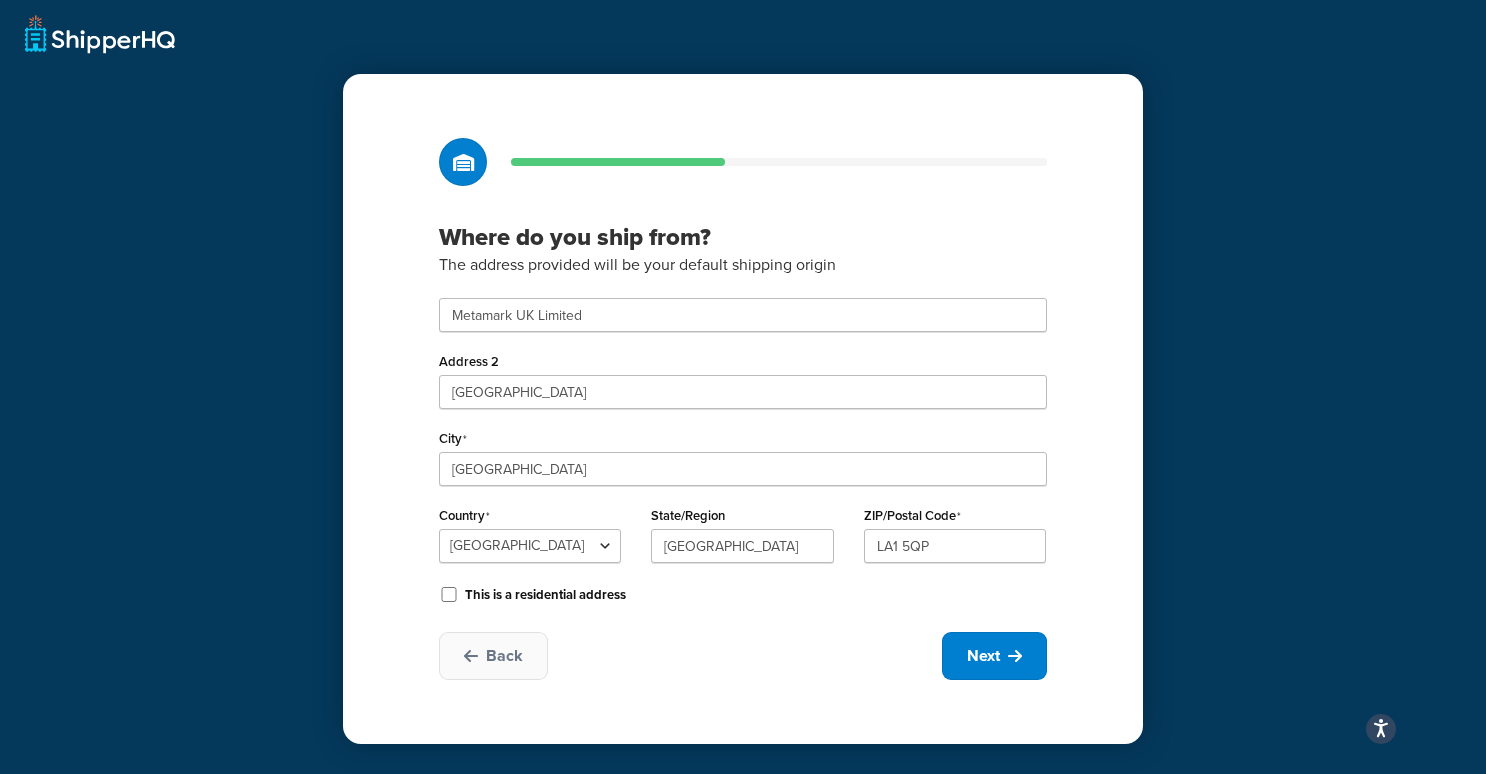 click on "Where do you ship from? The address provided will be your default shipping origin   Metamark UK Limited Address [STREET_ADDRESS]  [GEOGRAPHIC_DATA]  [GEOGRAPHIC_DATA]  [GEOGRAPHIC_DATA]  [GEOGRAPHIC_DATA]  [US_STATE]  [GEOGRAPHIC_DATA]  [GEOGRAPHIC_DATA]  [GEOGRAPHIC_DATA]  [GEOGRAPHIC_DATA]  [GEOGRAPHIC_DATA]  [GEOGRAPHIC_DATA]  [GEOGRAPHIC_DATA]  [GEOGRAPHIC_DATA]  [GEOGRAPHIC_DATA]  [GEOGRAPHIC_DATA]  [GEOGRAPHIC_DATA]  [GEOGRAPHIC_DATA]  [GEOGRAPHIC_DATA]  [GEOGRAPHIC_DATA]  [GEOGRAPHIC_DATA]  [GEOGRAPHIC_DATA]  [GEOGRAPHIC_DATA]  [GEOGRAPHIC_DATA]  [GEOGRAPHIC_DATA]  [GEOGRAPHIC_DATA]  [GEOGRAPHIC_DATA]  [GEOGRAPHIC_DATA]  [GEOGRAPHIC_DATA]  [GEOGRAPHIC_DATA]  [GEOGRAPHIC_DATA]  [GEOGRAPHIC_DATA]  [GEOGRAPHIC_DATA]  [GEOGRAPHIC_DATA]  [GEOGRAPHIC_DATA]  [GEOGRAPHIC_DATA]  [GEOGRAPHIC_DATA]  [GEOGRAPHIC_DATA]  [GEOGRAPHIC_DATA]  [GEOGRAPHIC_DATA]  [GEOGRAPHIC_DATA]  [GEOGRAPHIC_DATA]  [GEOGRAPHIC_DATA]  [GEOGRAPHIC_DATA]  [GEOGRAPHIC_DATA]  [GEOGRAPHIC_DATA]  [GEOGRAPHIC_DATA]  [GEOGRAPHIC_DATA]  [GEOGRAPHIC_DATA]  [GEOGRAPHIC_DATA]  [GEOGRAPHIC_DATA]  [GEOGRAPHIC_DATA]  [GEOGRAPHIC_DATA], [GEOGRAPHIC_DATA]  [GEOGRAPHIC_DATA]  [GEOGRAPHIC_DATA]  [GEOGRAPHIC_DATA]  [GEOGRAPHIC_DATA]  [GEOGRAPHIC_DATA]  [GEOGRAPHIC_DATA]  [GEOGRAPHIC_DATA]  [GEOGRAPHIC_DATA]  [GEOGRAPHIC_DATA]  [GEOGRAPHIC_DATA]  [GEOGRAPHIC_DATA]  [GEOGRAPHIC_DATA]  [GEOGRAPHIC_DATA]  [GEOGRAPHIC_DATA]" at bounding box center (743, 387) 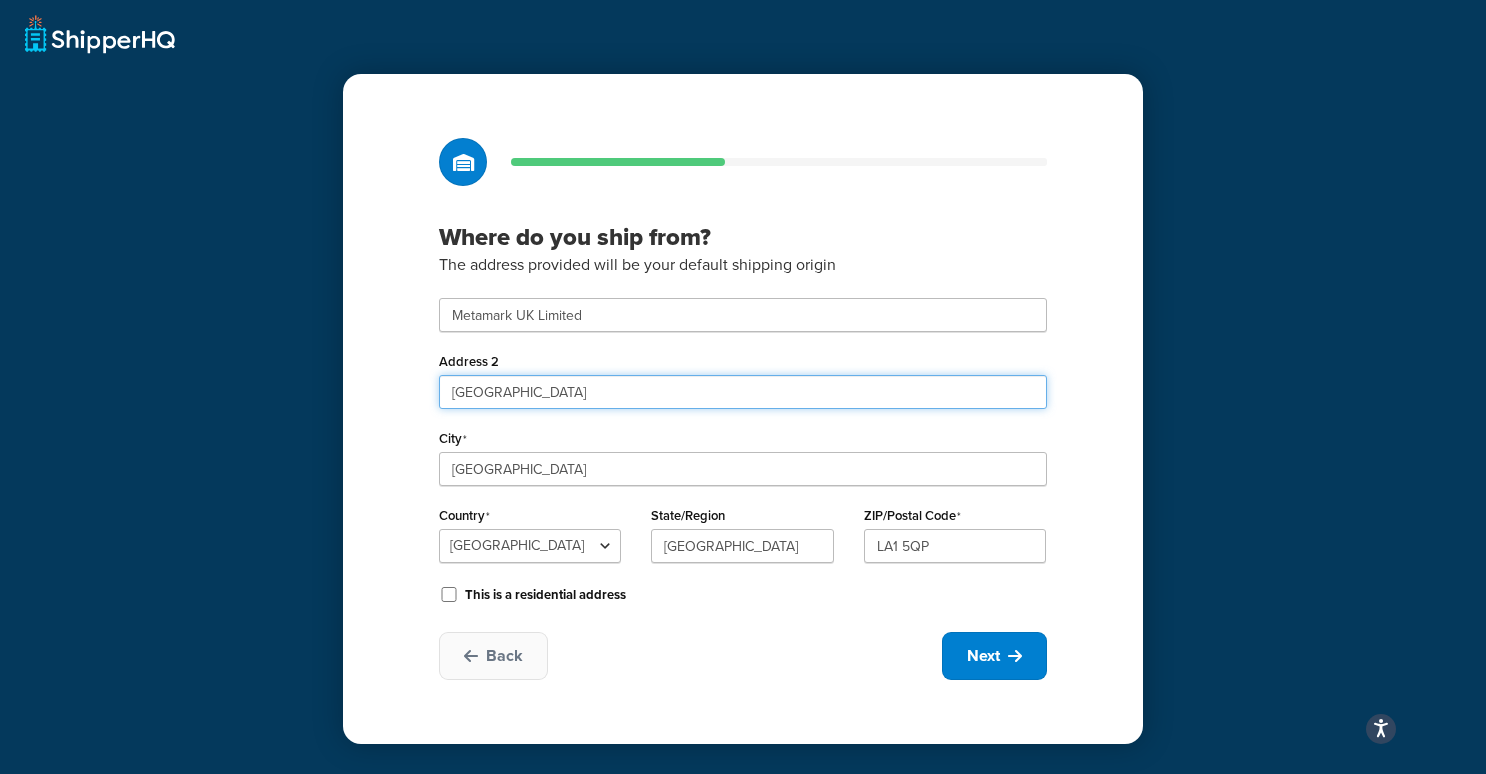 click on "[GEOGRAPHIC_DATA]" at bounding box center [743, 392] 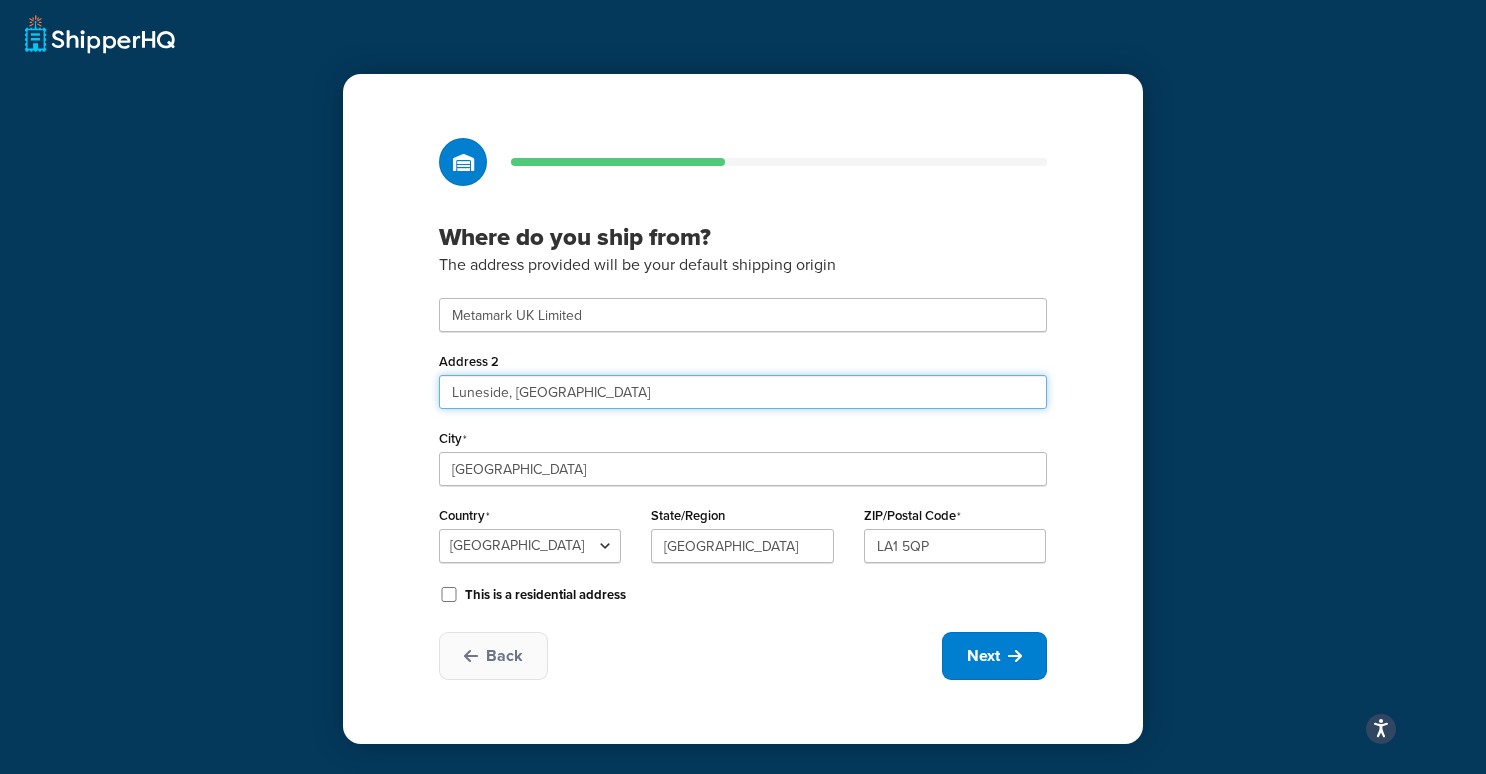type on "Luneside, [GEOGRAPHIC_DATA]" 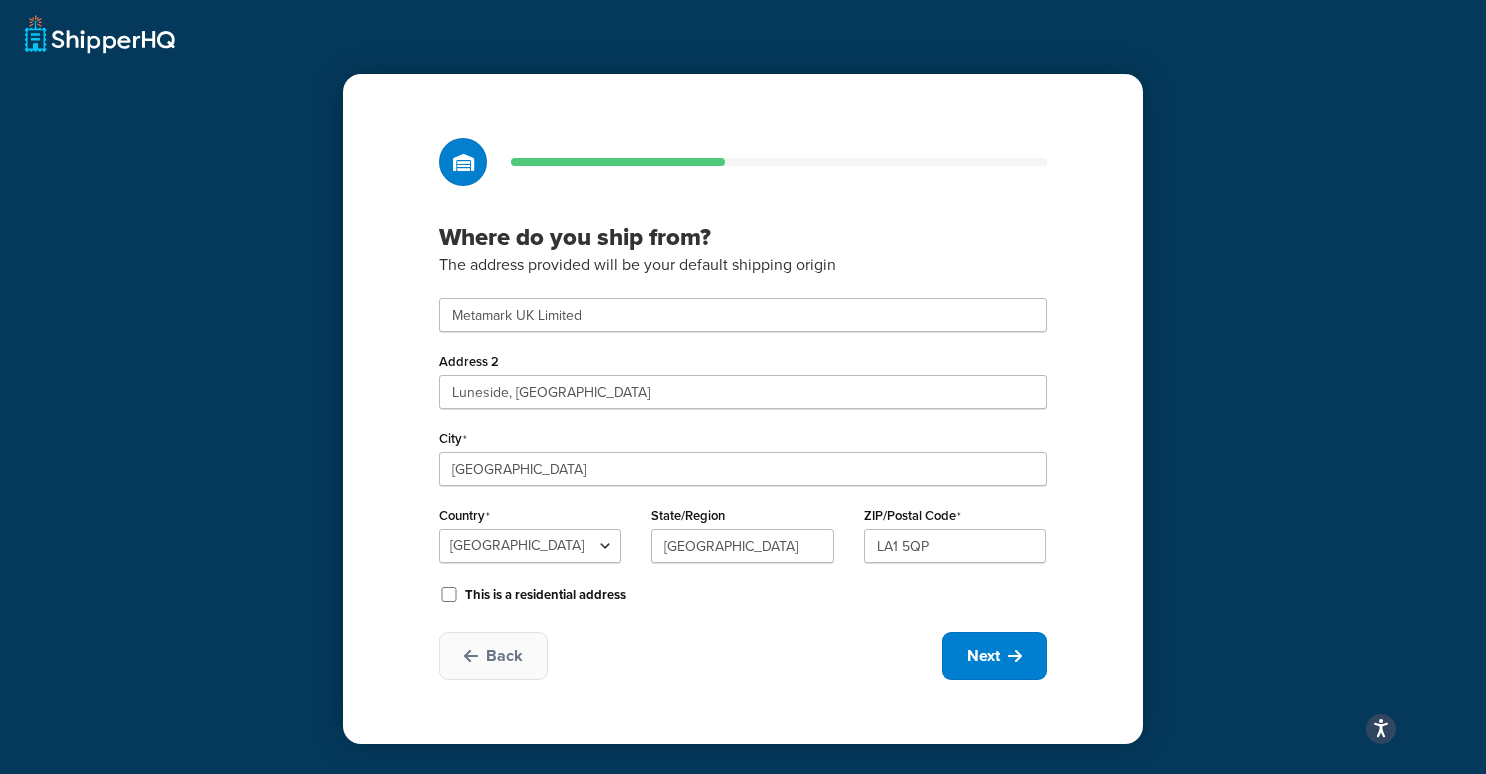 click on "Where do you ship from? The address provided will be your default shipping origin   Metamark UK Limited Address [STREET_ADDRESS]  [GEOGRAPHIC_DATA]  [GEOGRAPHIC_DATA]  [GEOGRAPHIC_DATA]  [GEOGRAPHIC_DATA]  [GEOGRAPHIC_DATA]  [US_STATE]  [GEOGRAPHIC_DATA]  [GEOGRAPHIC_DATA]  [GEOGRAPHIC_DATA]  [GEOGRAPHIC_DATA]  [GEOGRAPHIC_DATA]  [GEOGRAPHIC_DATA]  [GEOGRAPHIC_DATA]  [GEOGRAPHIC_DATA]  [GEOGRAPHIC_DATA]  [GEOGRAPHIC_DATA]  [GEOGRAPHIC_DATA]  [GEOGRAPHIC_DATA]  [GEOGRAPHIC_DATA]  [GEOGRAPHIC_DATA]  [GEOGRAPHIC_DATA]  [GEOGRAPHIC_DATA]  [GEOGRAPHIC_DATA]  [GEOGRAPHIC_DATA]  [GEOGRAPHIC_DATA]  [GEOGRAPHIC_DATA]  [GEOGRAPHIC_DATA]  [GEOGRAPHIC_DATA]  [GEOGRAPHIC_DATA]  [GEOGRAPHIC_DATA]  [GEOGRAPHIC_DATA]  [GEOGRAPHIC_DATA]  [GEOGRAPHIC_DATA]  [GEOGRAPHIC_DATA]  [GEOGRAPHIC_DATA] [GEOGRAPHIC_DATA]  [GEOGRAPHIC_DATA]  [GEOGRAPHIC_DATA]  [GEOGRAPHIC_DATA]  [GEOGRAPHIC_DATA]  [GEOGRAPHIC_DATA]  [GEOGRAPHIC_DATA]  [GEOGRAPHIC_DATA]  [GEOGRAPHIC_DATA]  [GEOGRAPHIC_DATA]  [GEOGRAPHIC_DATA]  [GEOGRAPHIC_DATA]  [GEOGRAPHIC_DATA]  [GEOGRAPHIC_DATA]  [GEOGRAPHIC_DATA]  [GEOGRAPHIC_DATA]  [GEOGRAPHIC_DATA]  [GEOGRAPHIC_DATA]  [GEOGRAPHIC_DATA], [GEOGRAPHIC_DATA]  [GEOGRAPHIC_DATA]  [GEOGRAPHIC_DATA]  [GEOGRAPHIC_DATA]  [GEOGRAPHIC_DATA]  [GEOGRAPHIC_DATA]  [GEOGRAPHIC_DATA]  [GEOGRAPHIC_DATA]  [GEOGRAPHIC_DATA]  [GEOGRAPHIC_DATA]  [GEOGRAPHIC_DATA]  [GEOGRAPHIC_DATA]  [GEOGRAPHIC_DATA]  [GEOGRAPHIC_DATA]  [GEOGRAPHIC_DATA]" at bounding box center (743, 387) 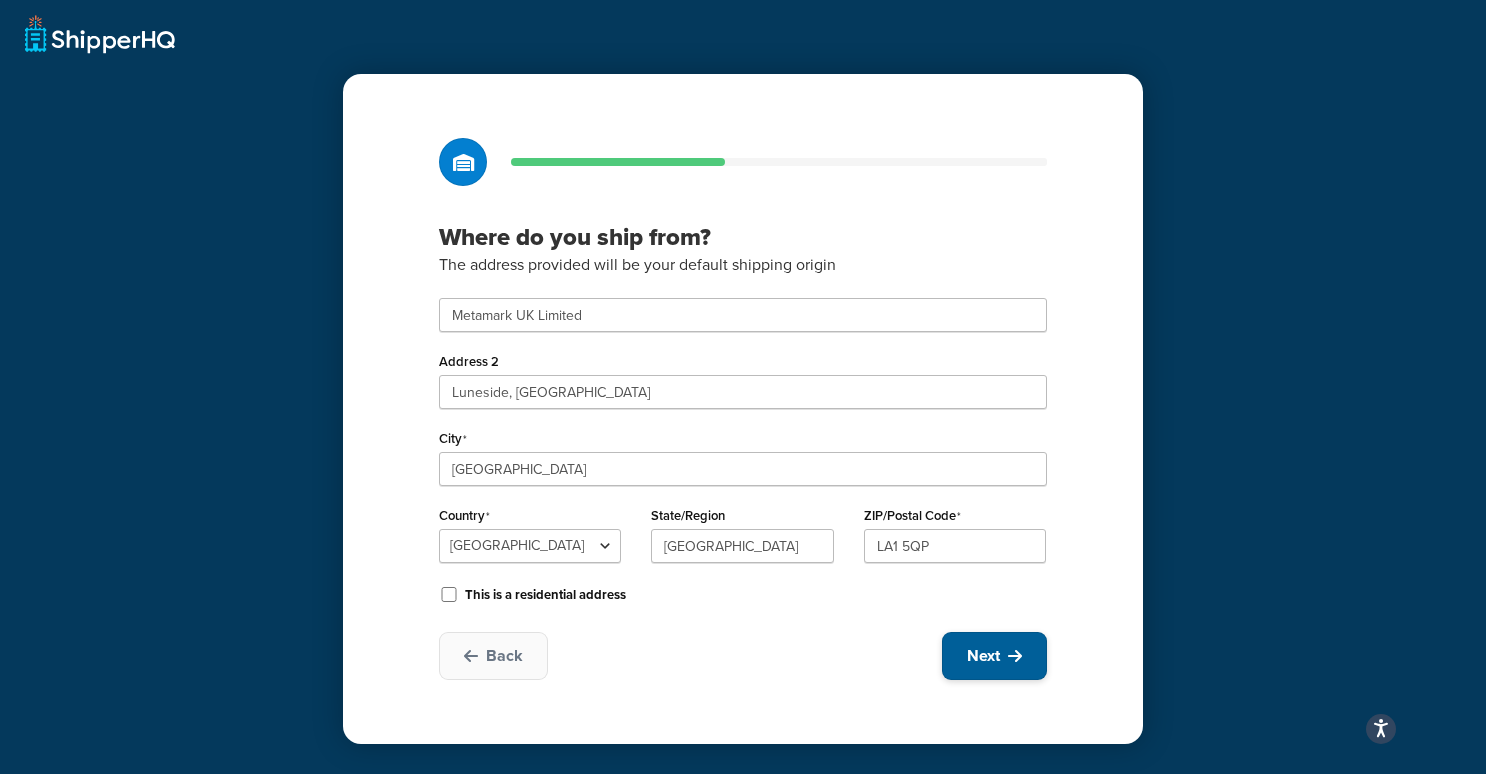 click on "Next" at bounding box center (994, 656) 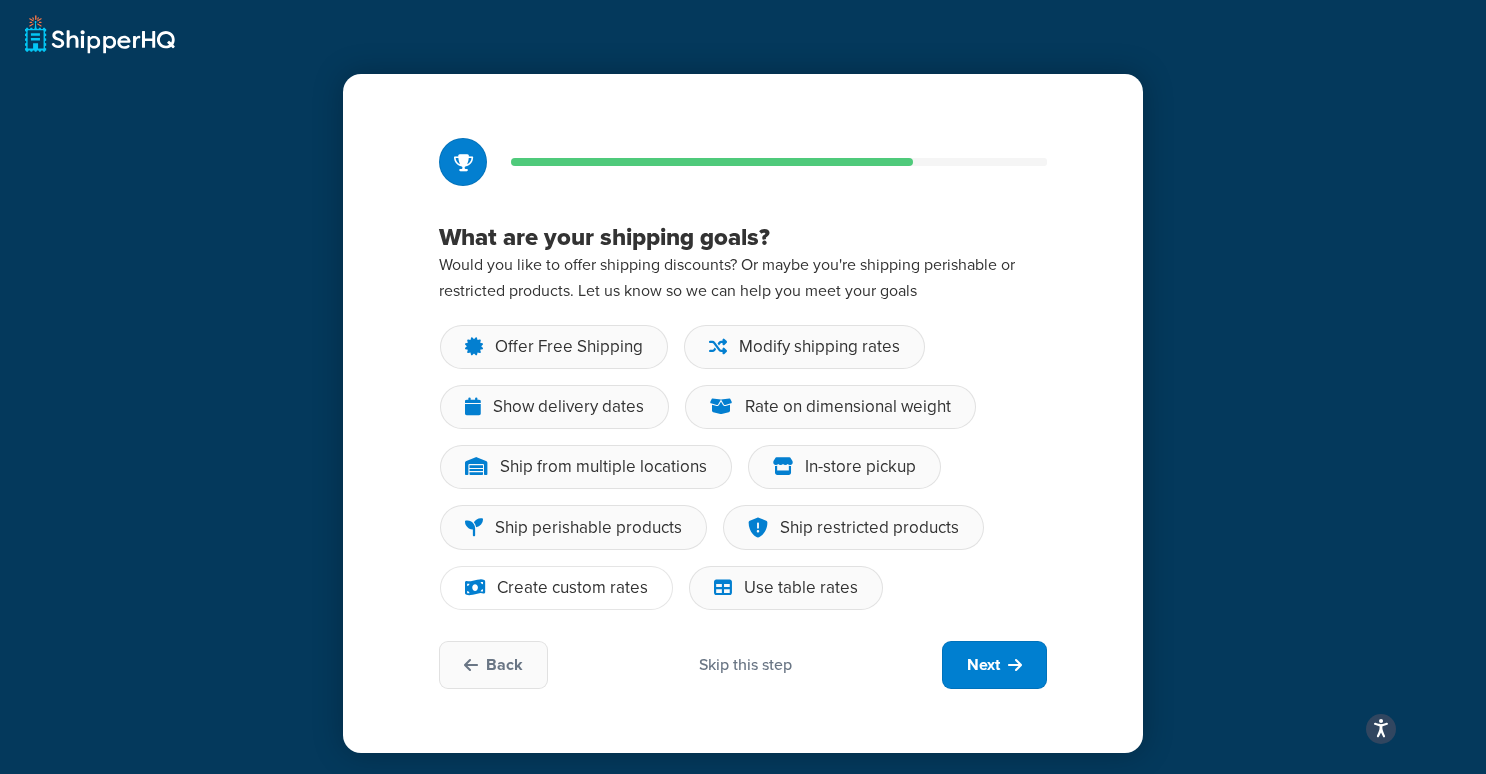 click on "Create custom rates" at bounding box center [572, 588] 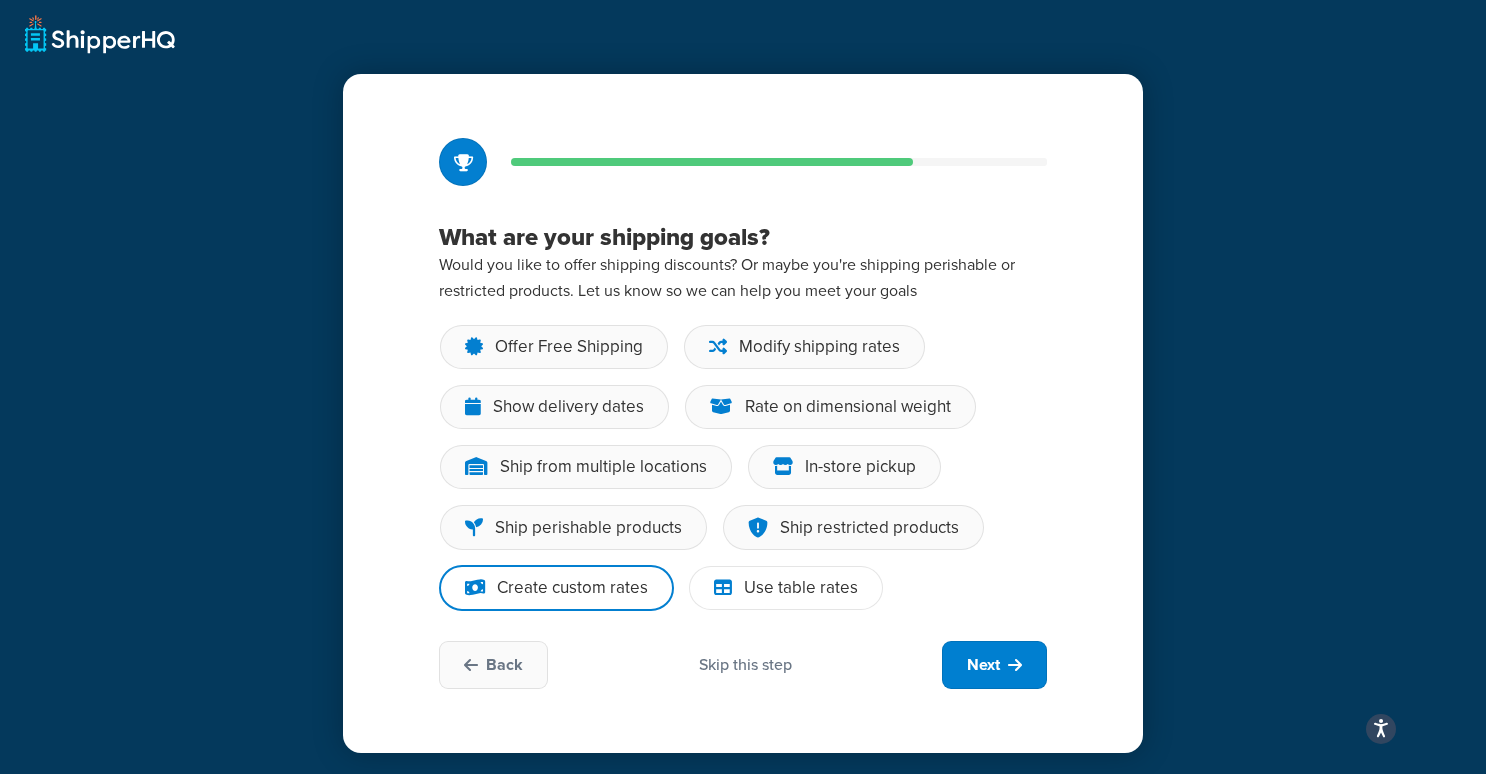 click on "Use table rates" at bounding box center (801, 588) 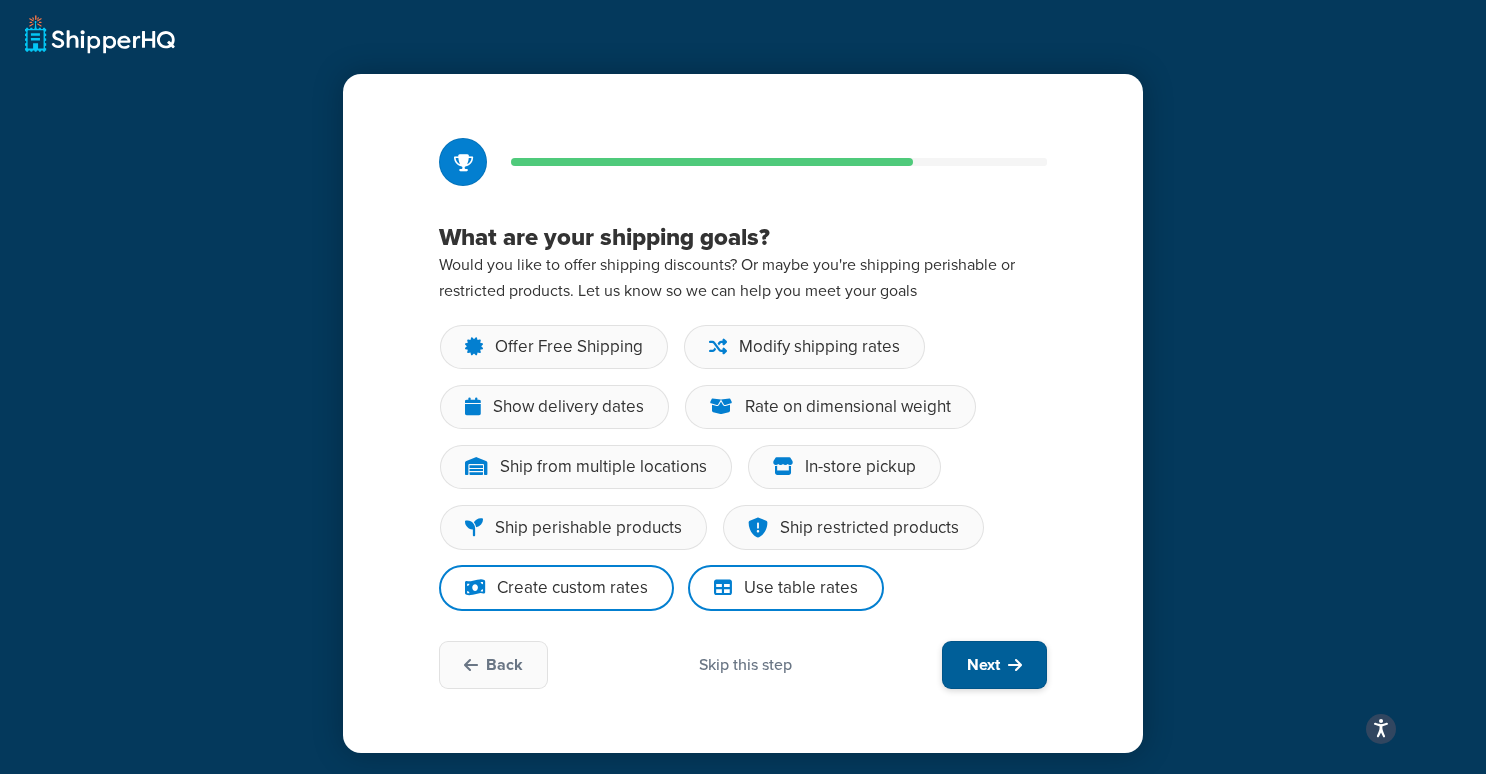 click on "Next" at bounding box center (994, 665) 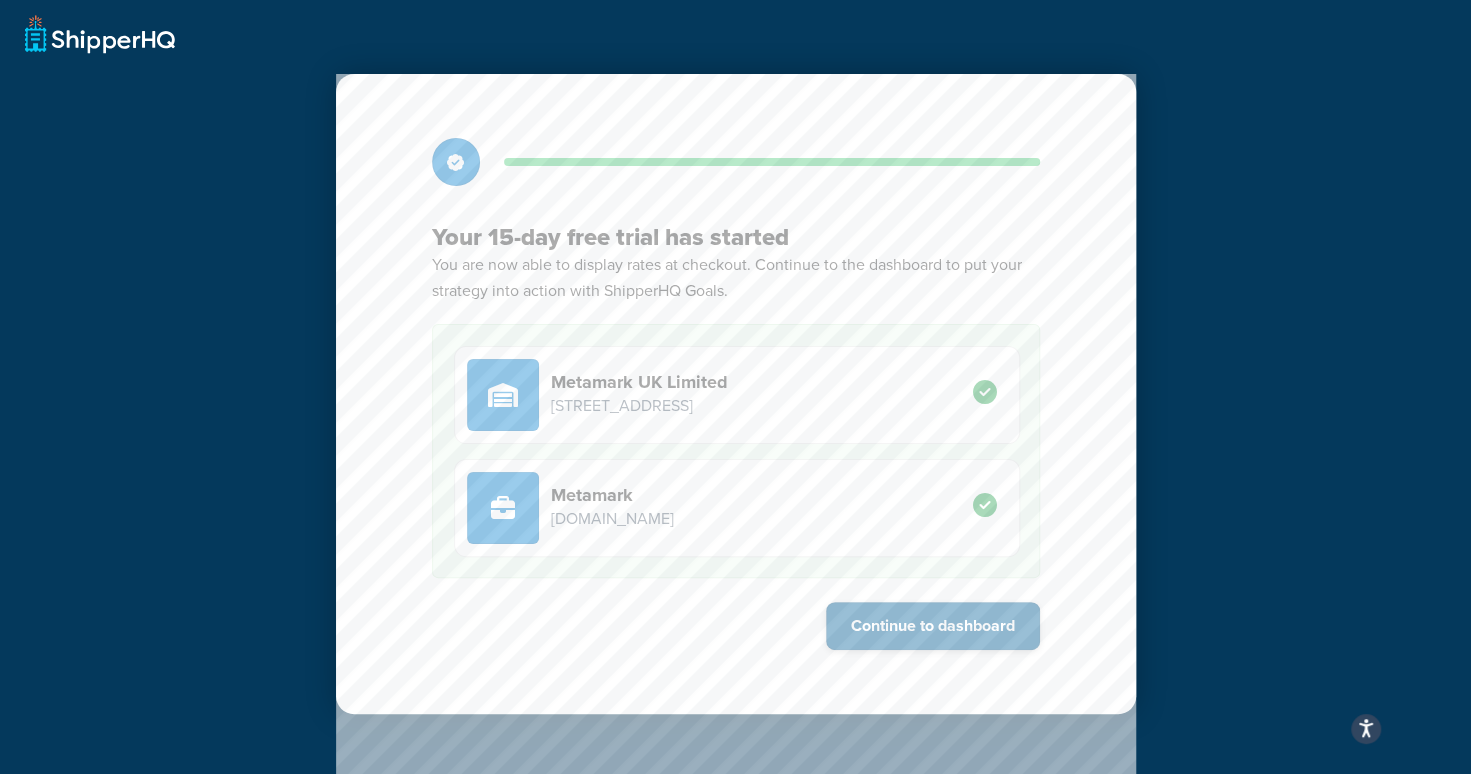 click on "Continue to dashboard" at bounding box center (933, 626) 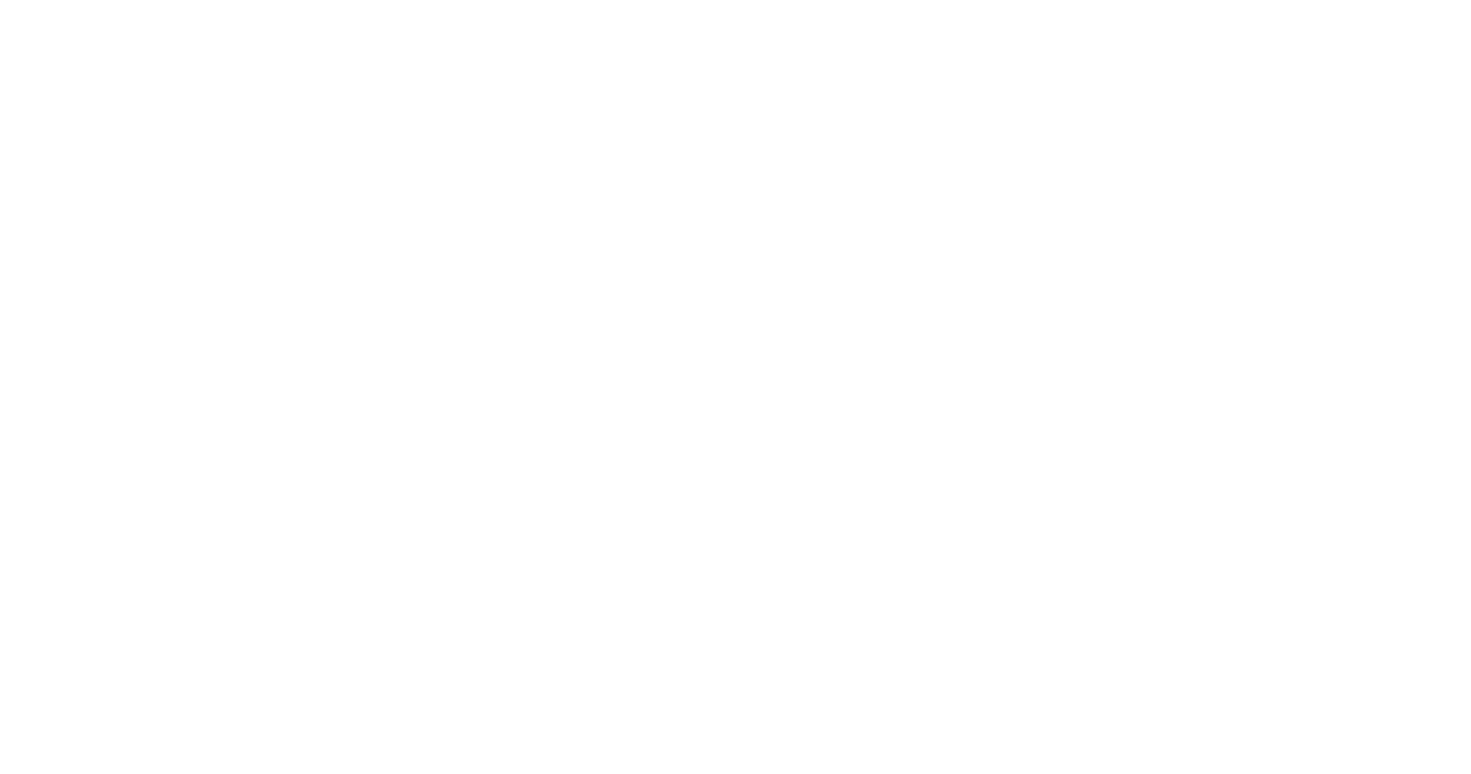 scroll, scrollTop: 0, scrollLeft: 0, axis: both 